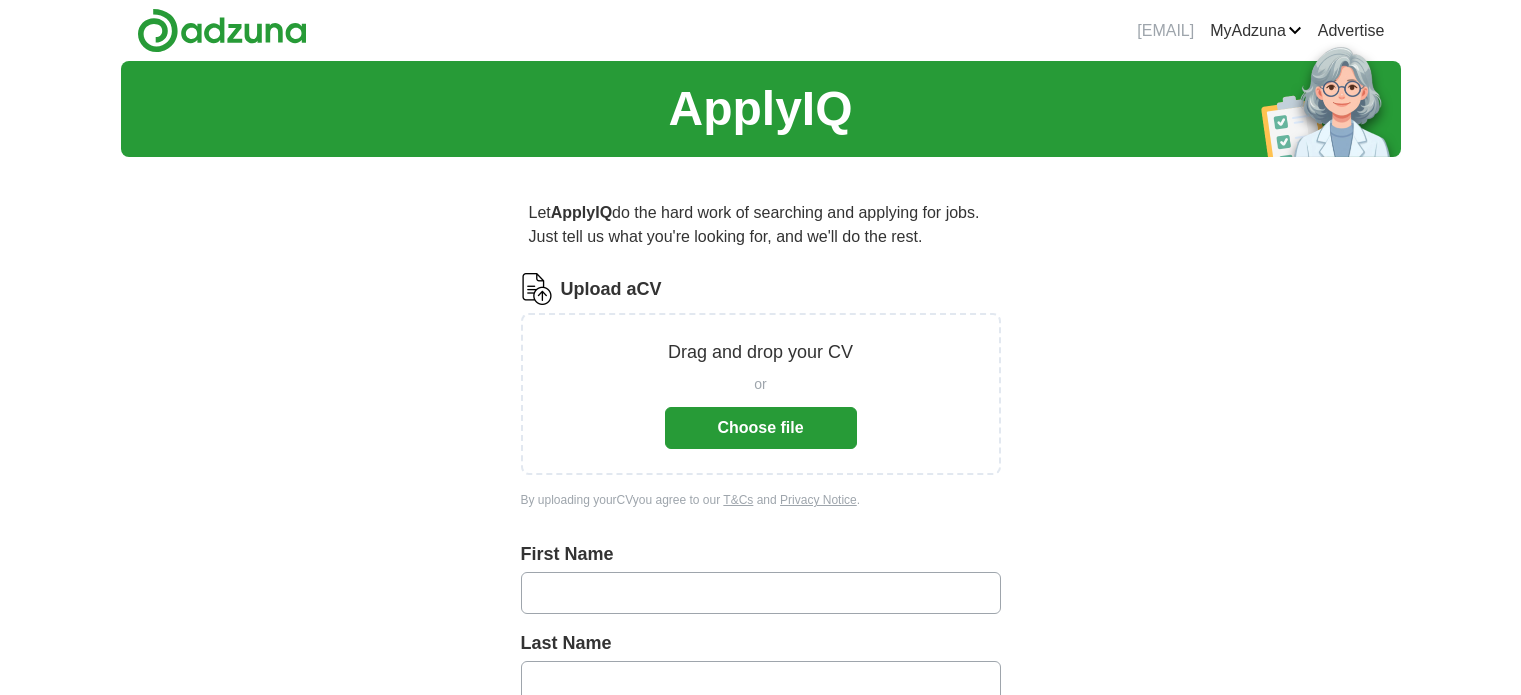 scroll, scrollTop: 0, scrollLeft: 0, axis: both 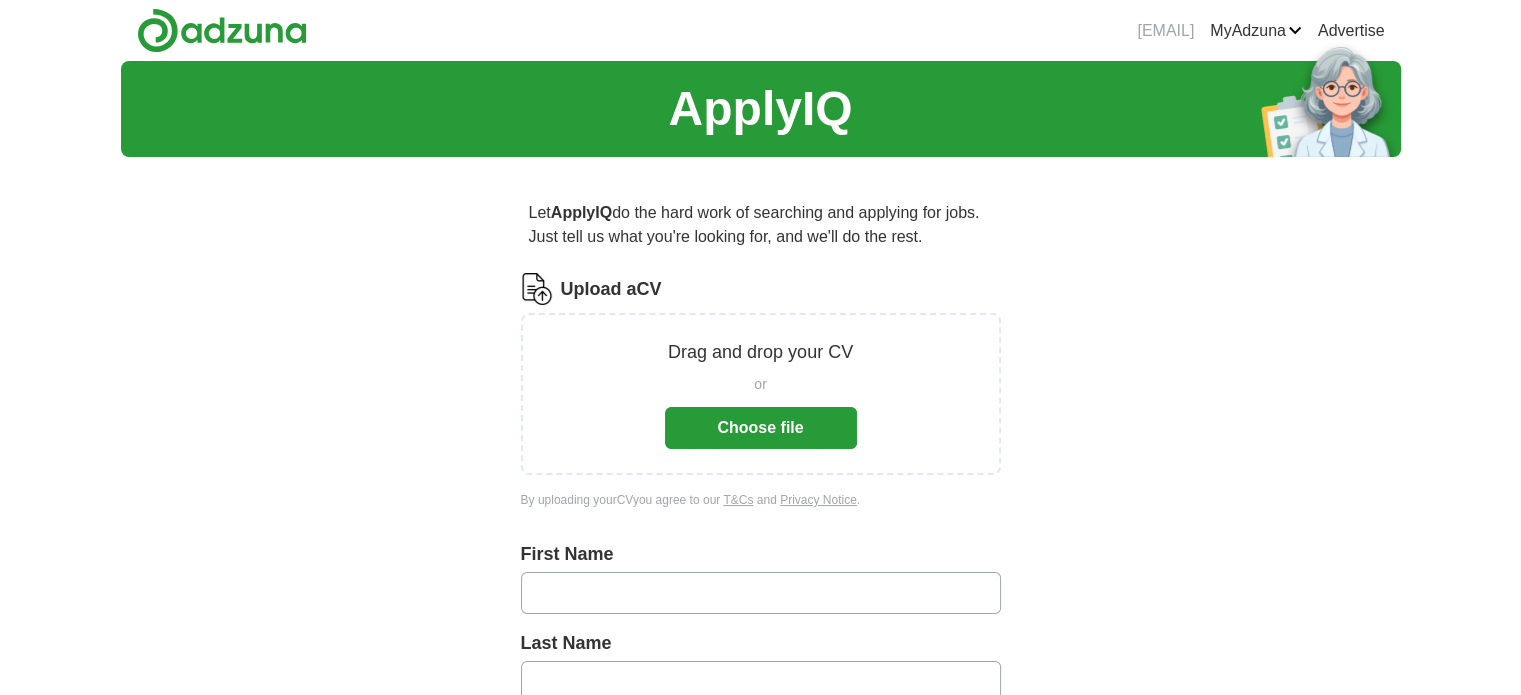 click on "Choose file" at bounding box center [761, 428] 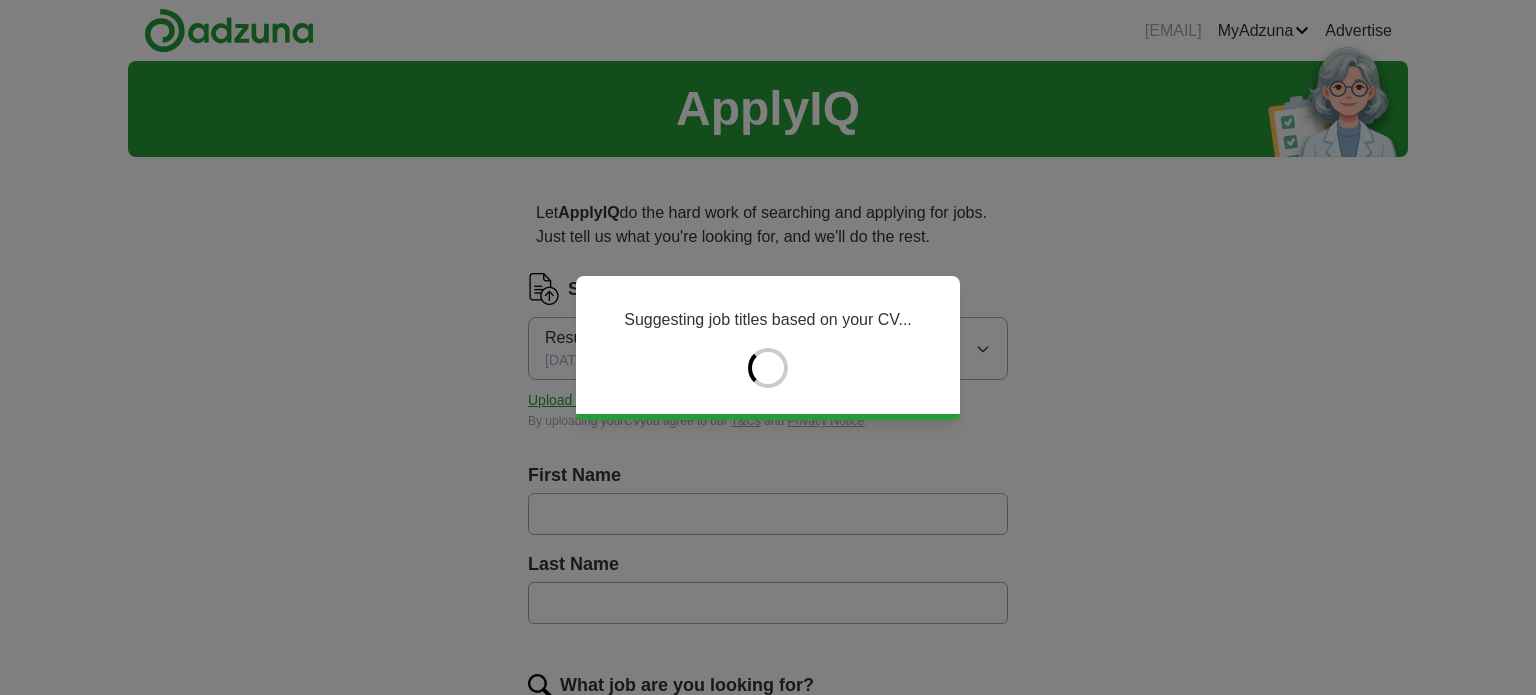 type on "*****" 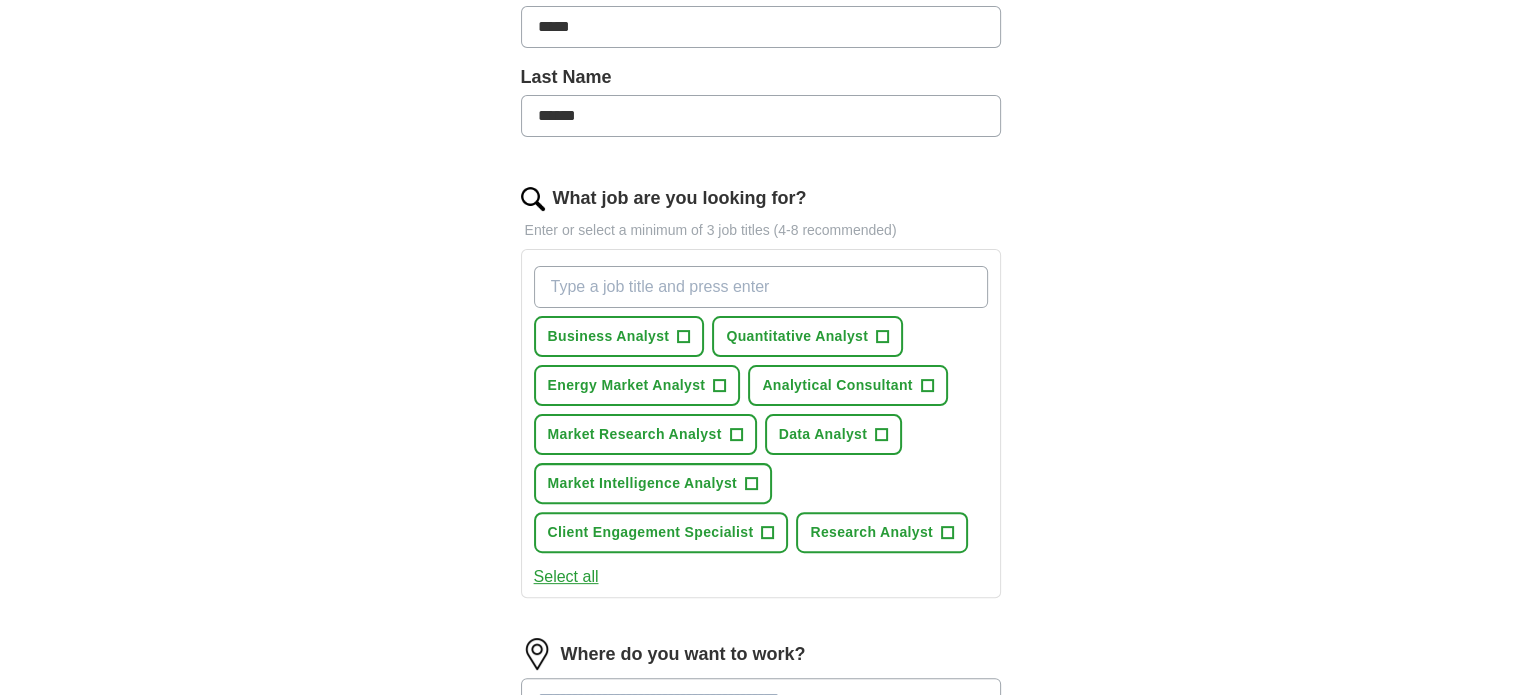 scroll, scrollTop: 486, scrollLeft: 0, axis: vertical 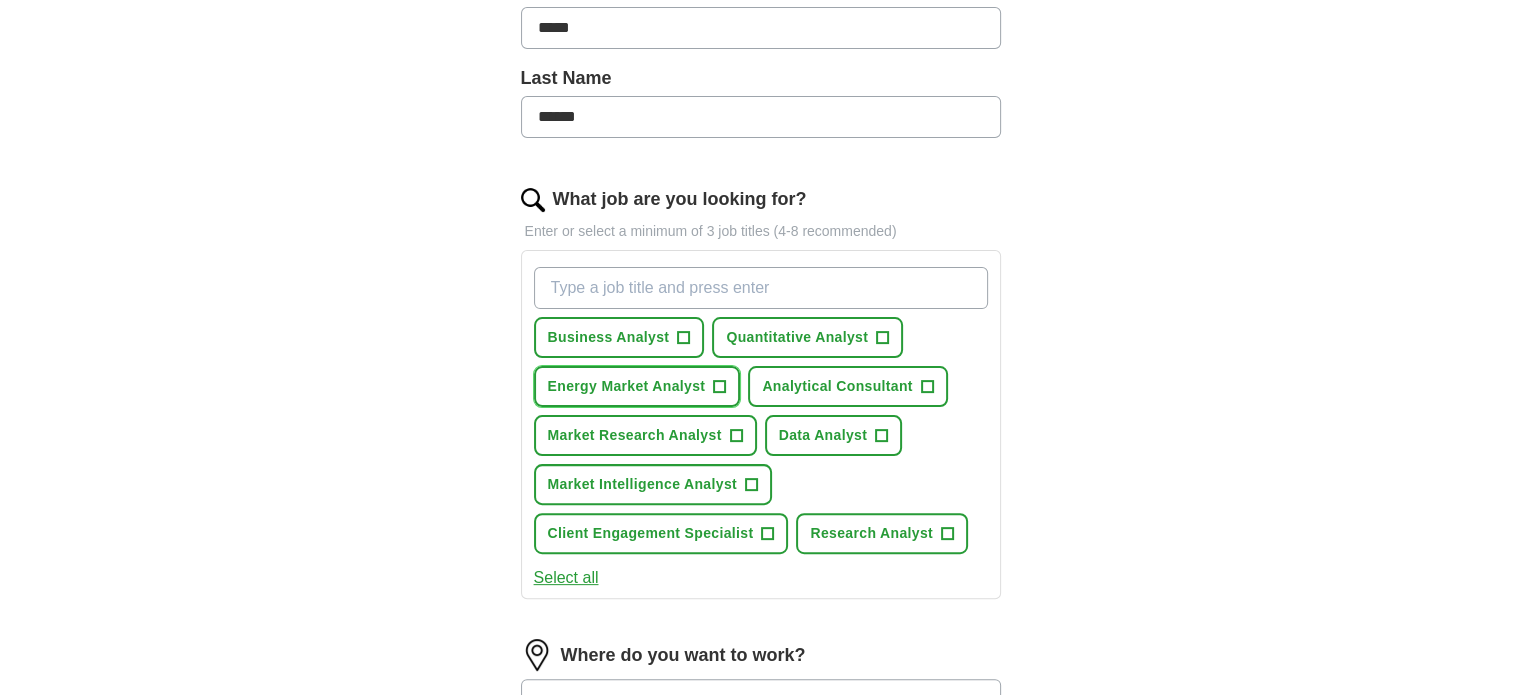 click on "+" at bounding box center (720, 387) 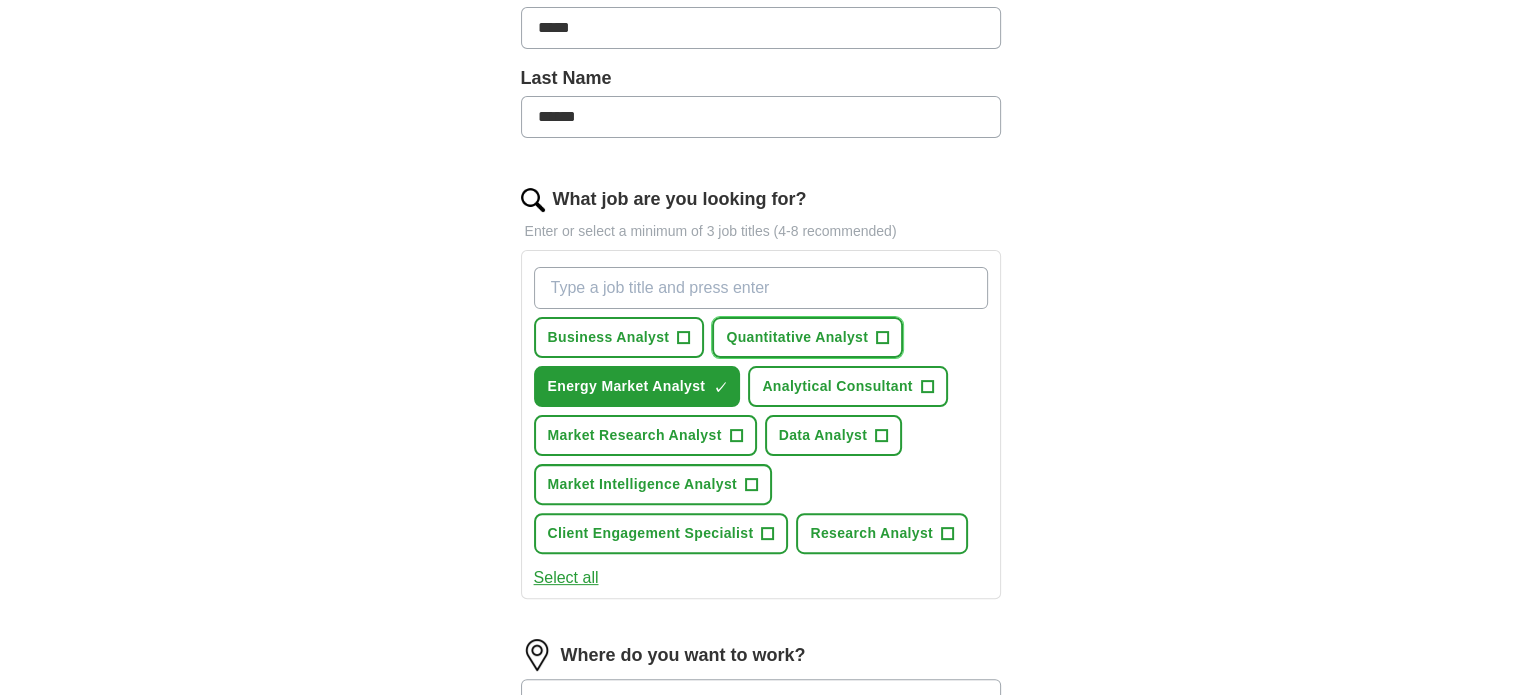 click on "+" at bounding box center [883, 338] 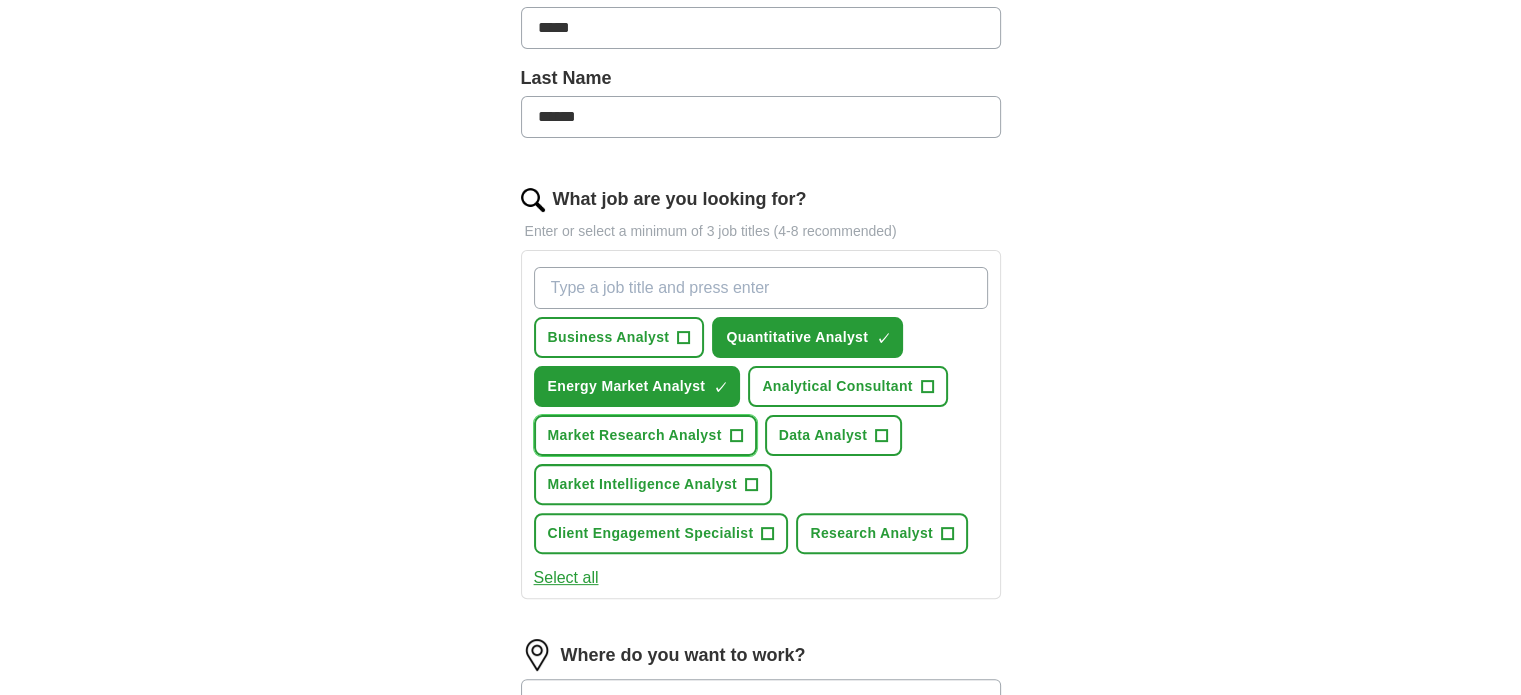 click on "+" at bounding box center [736, 436] 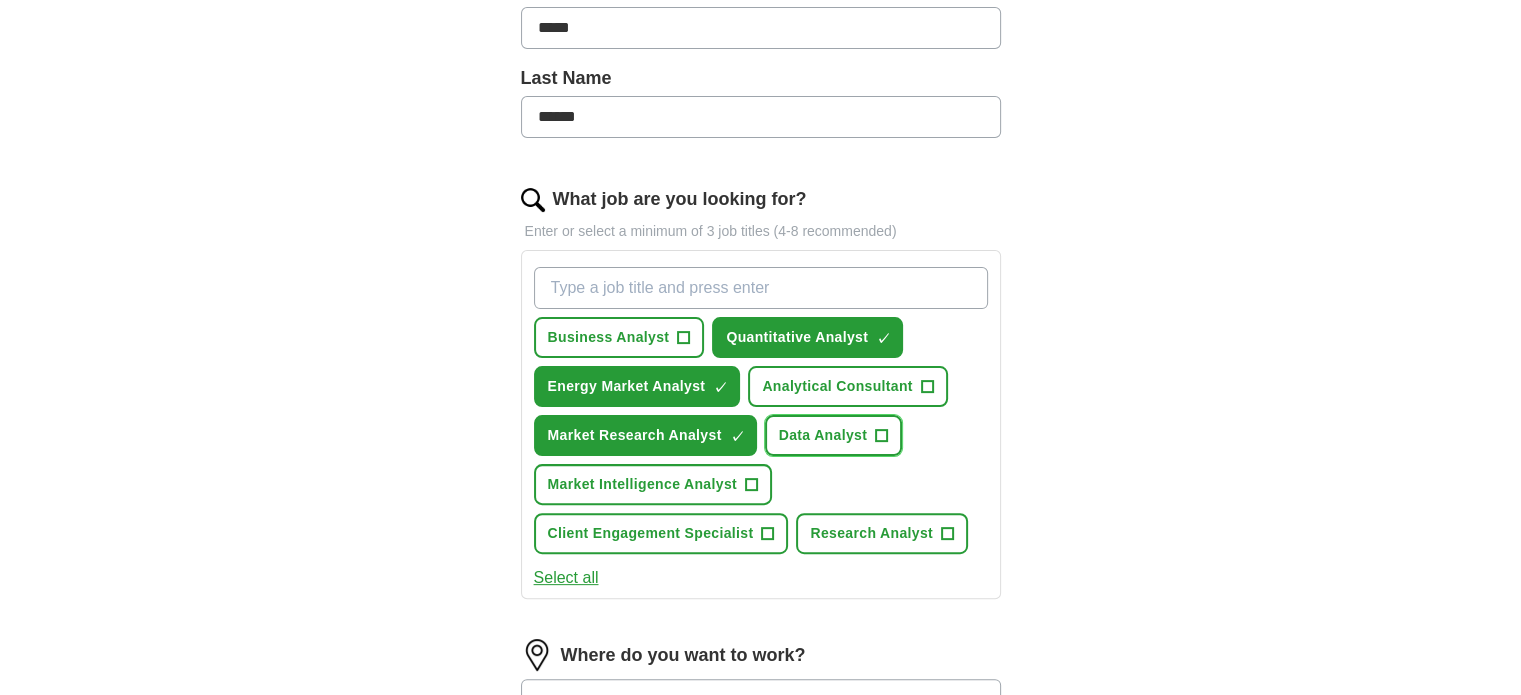 click on "Data Analyst +" at bounding box center (834, 435) 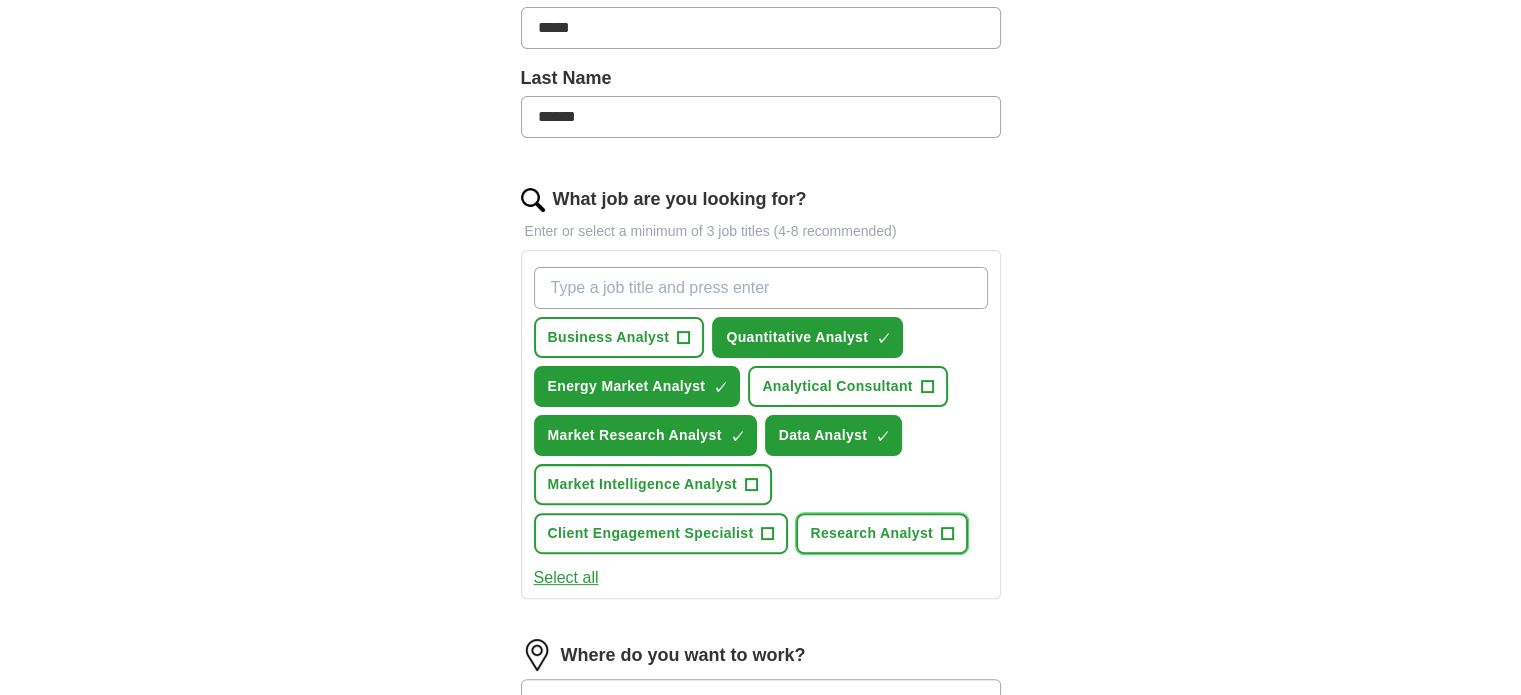 click on "+" at bounding box center (947, 534) 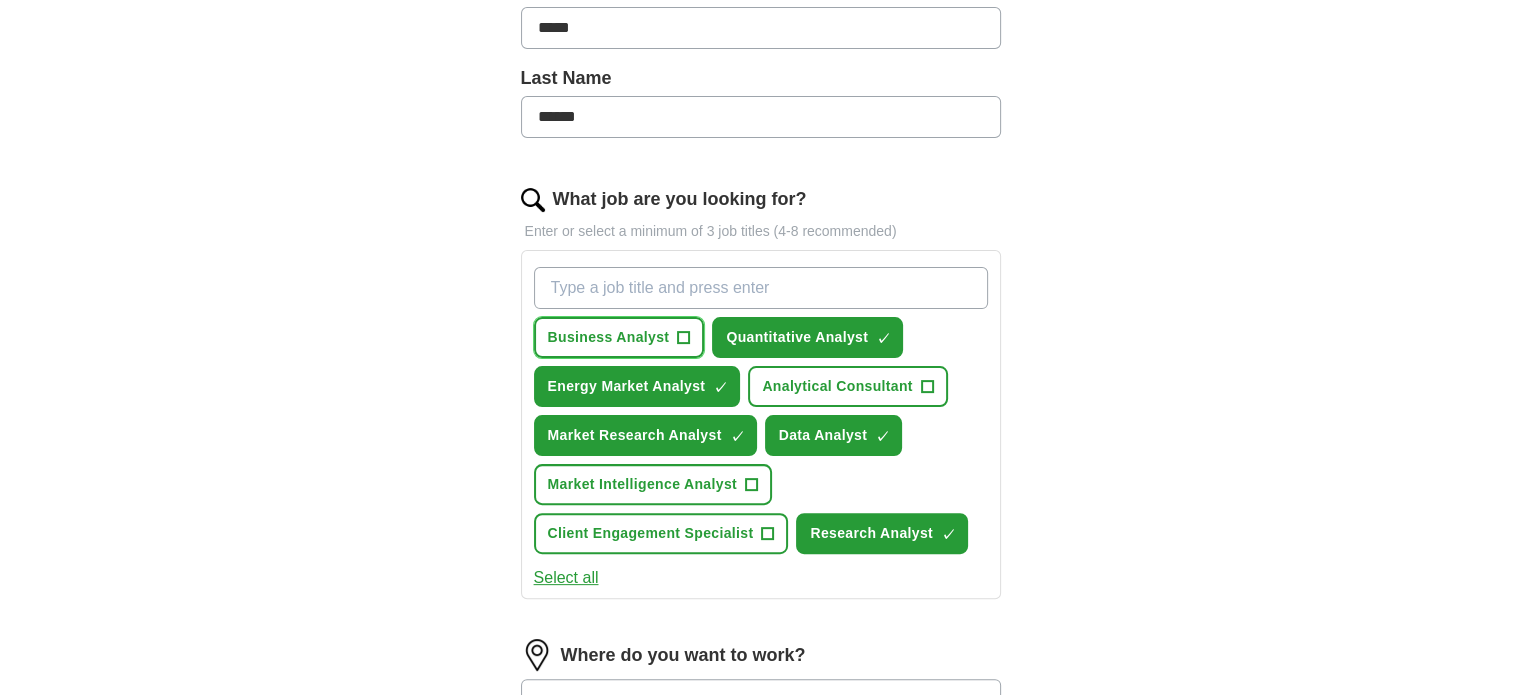 click on "Business Analyst +" at bounding box center (619, 337) 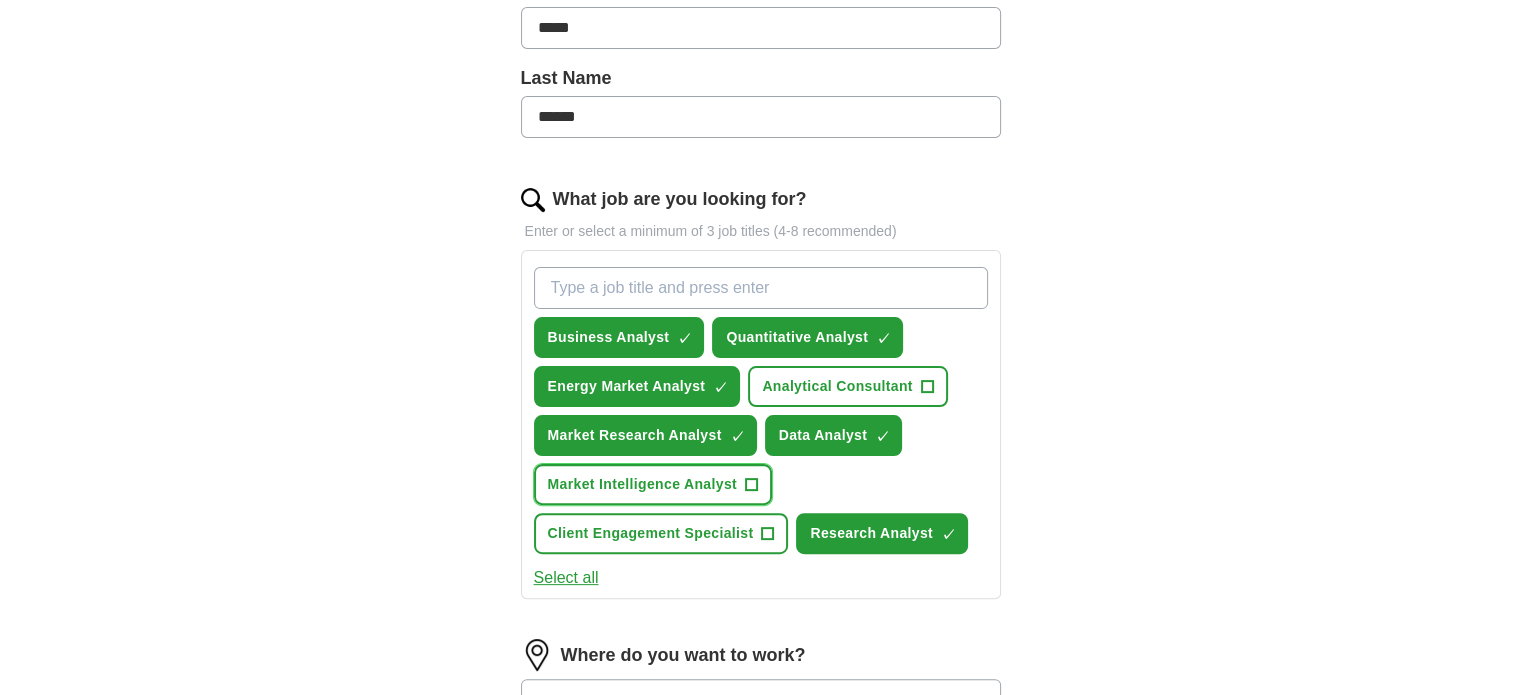 click on "+" at bounding box center [751, 485] 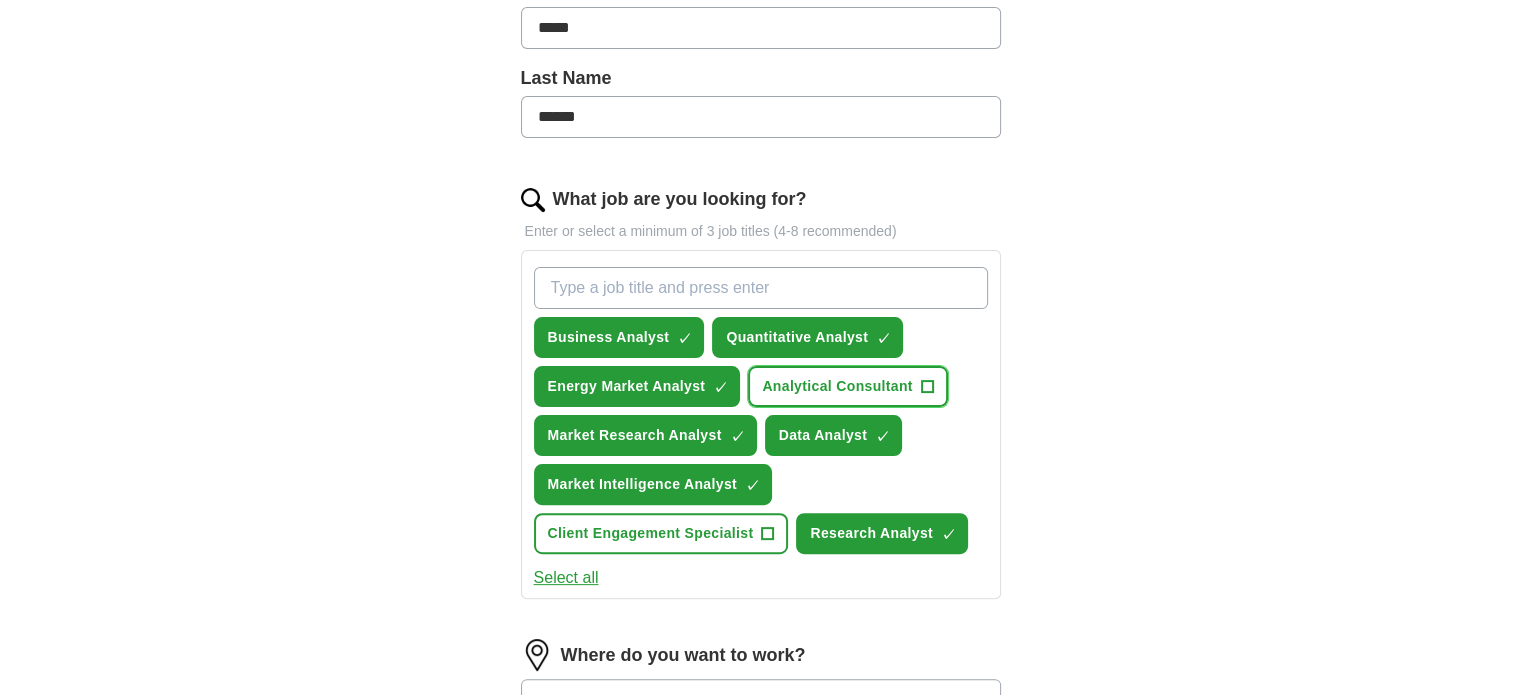 click on "Analytical Consultant" at bounding box center (837, 386) 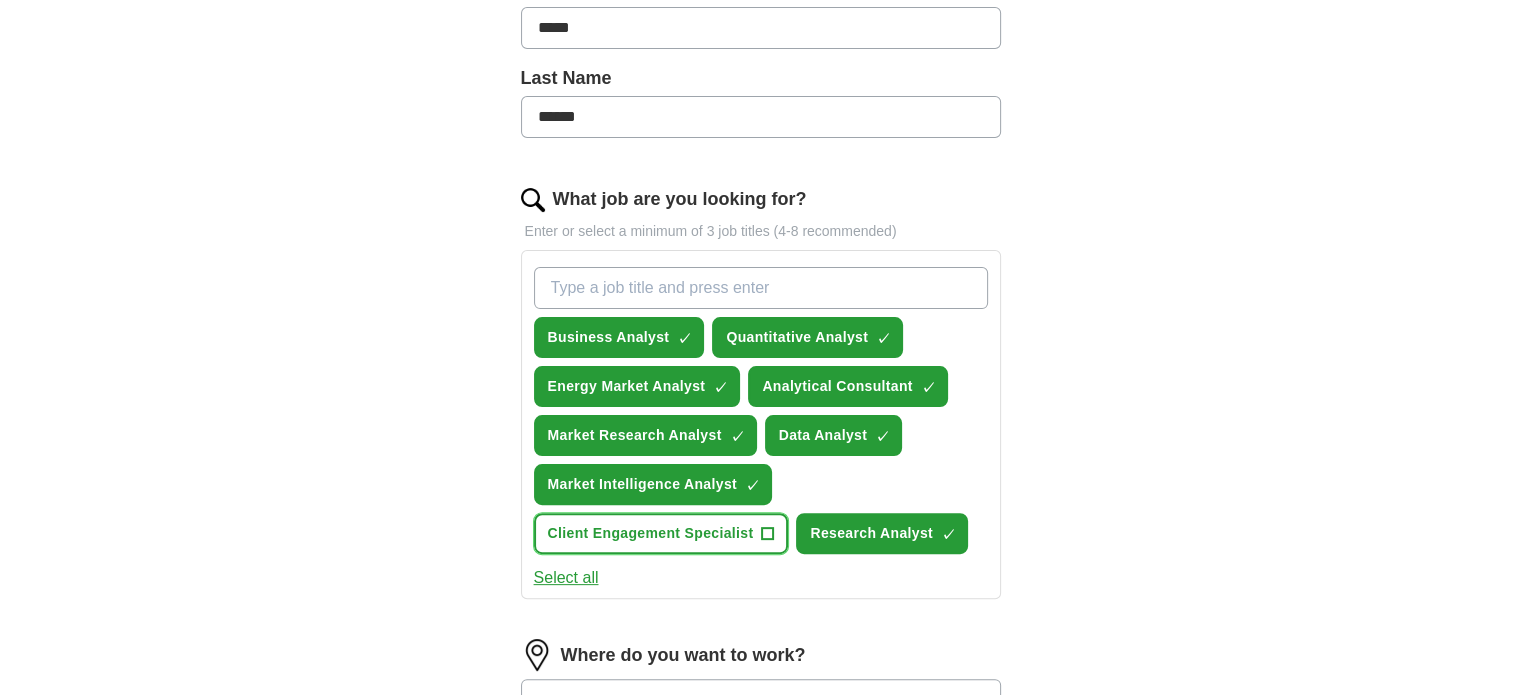 click on "Client Engagement Specialist +" at bounding box center [661, 533] 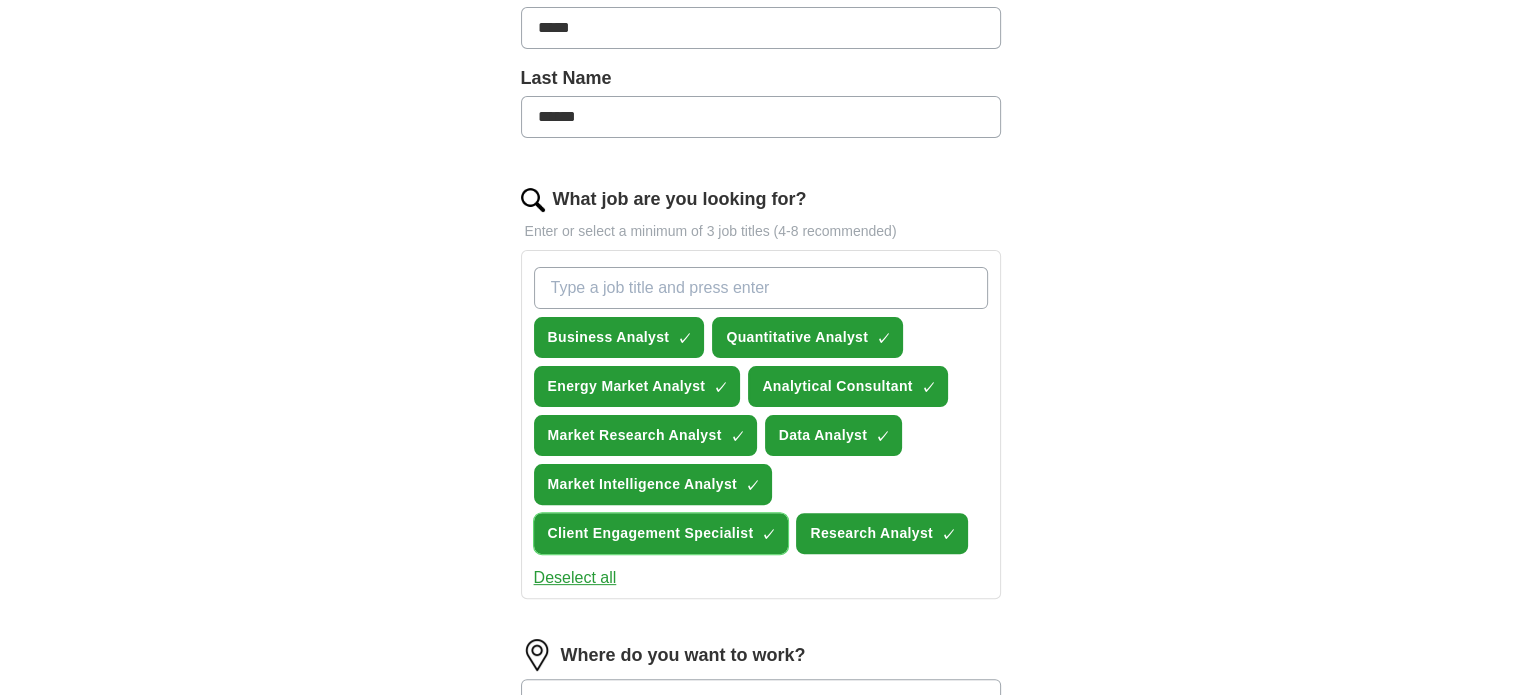 scroll, scrollTop: 818, scrollLeft: 0, axis: vertical 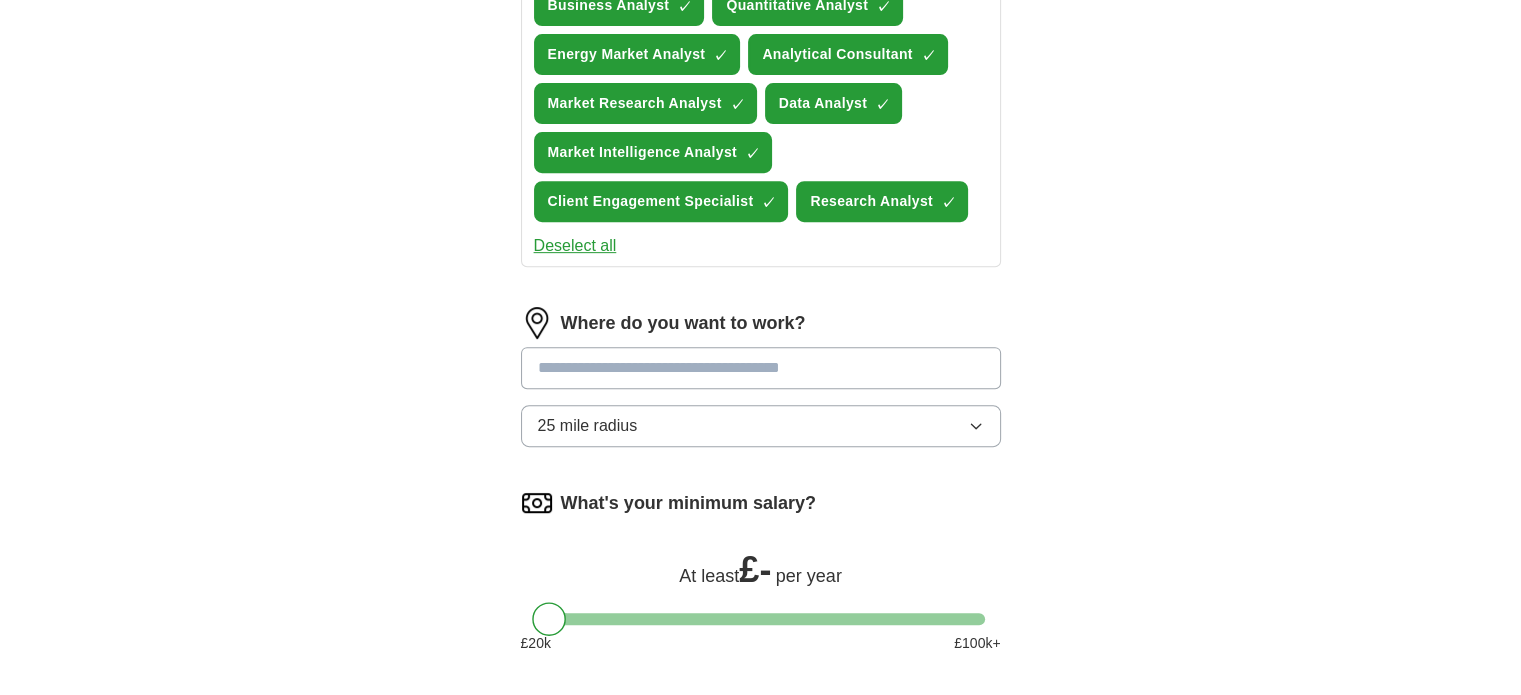 click at bounding box center (761, 368) 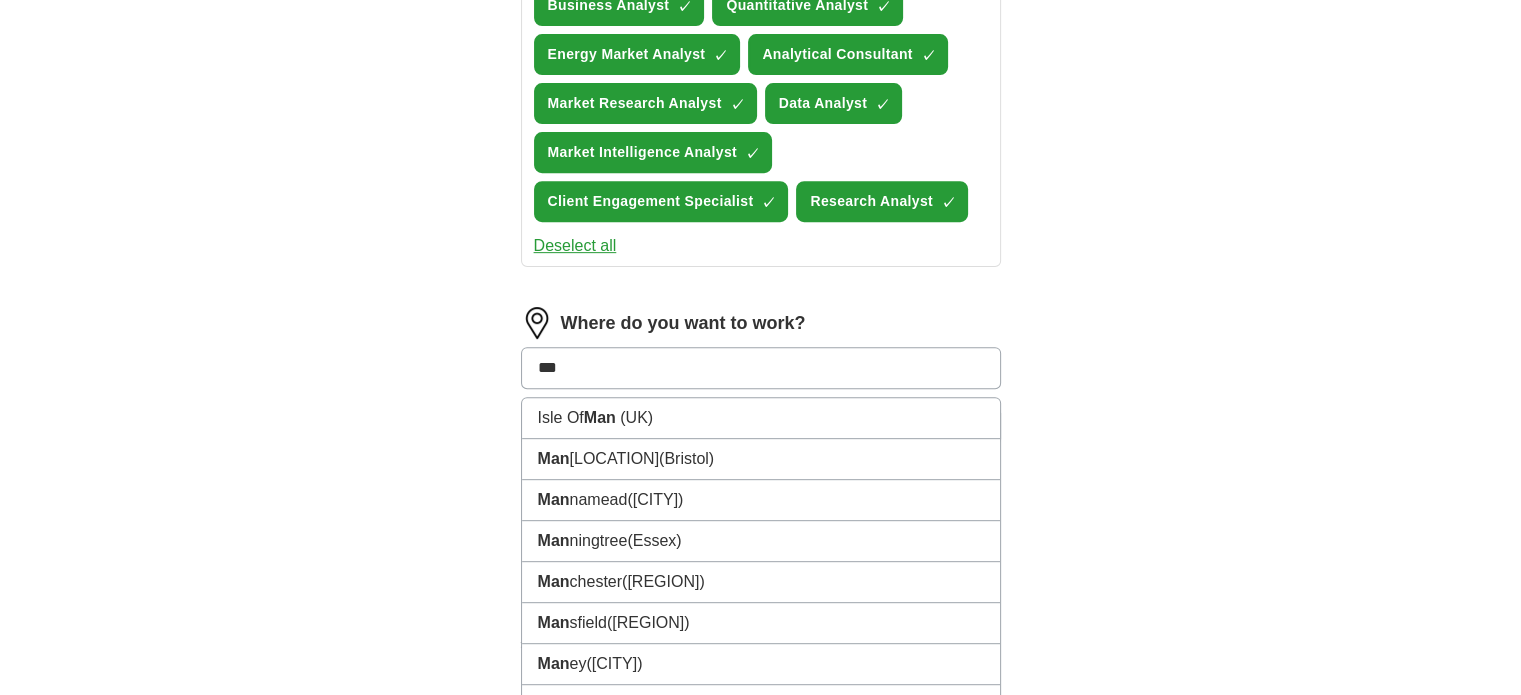 type on "****" 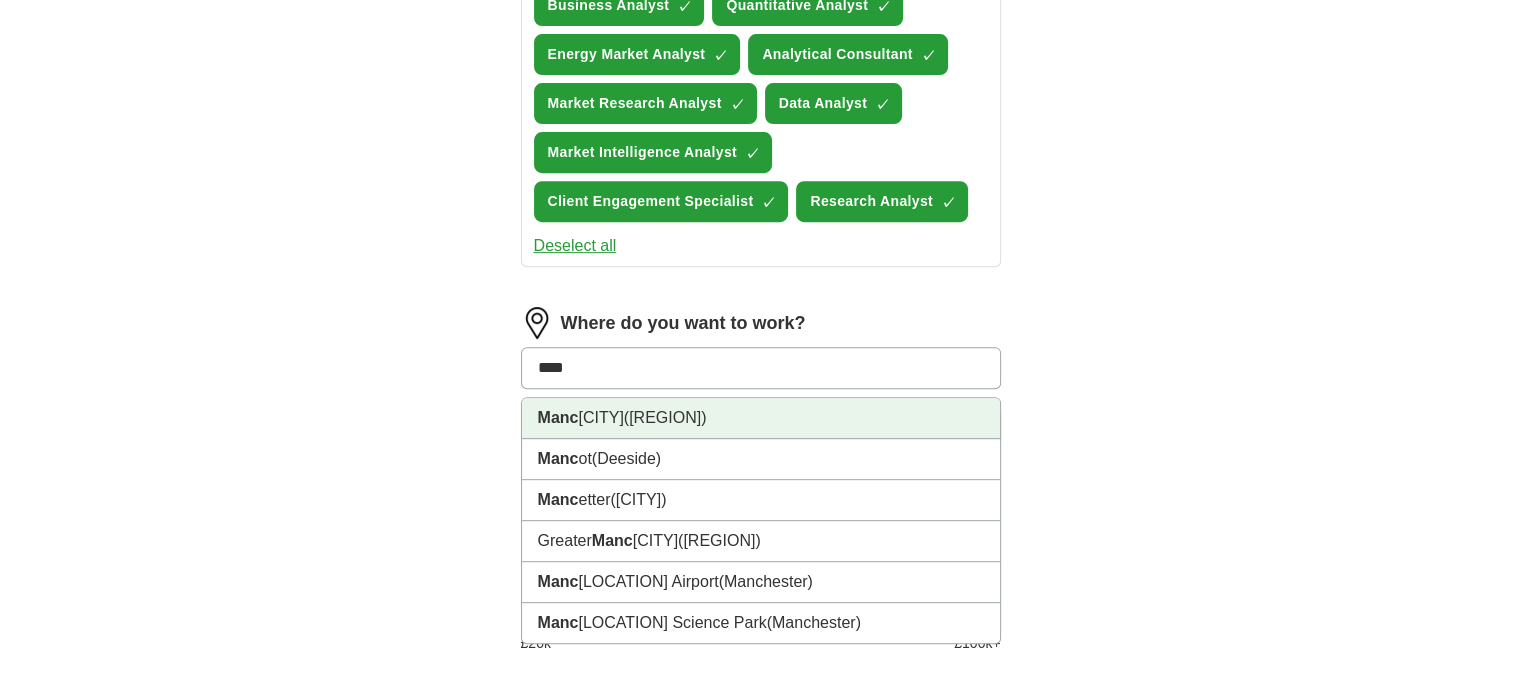 click on "([REGION])" at bounding box center [665, 417] 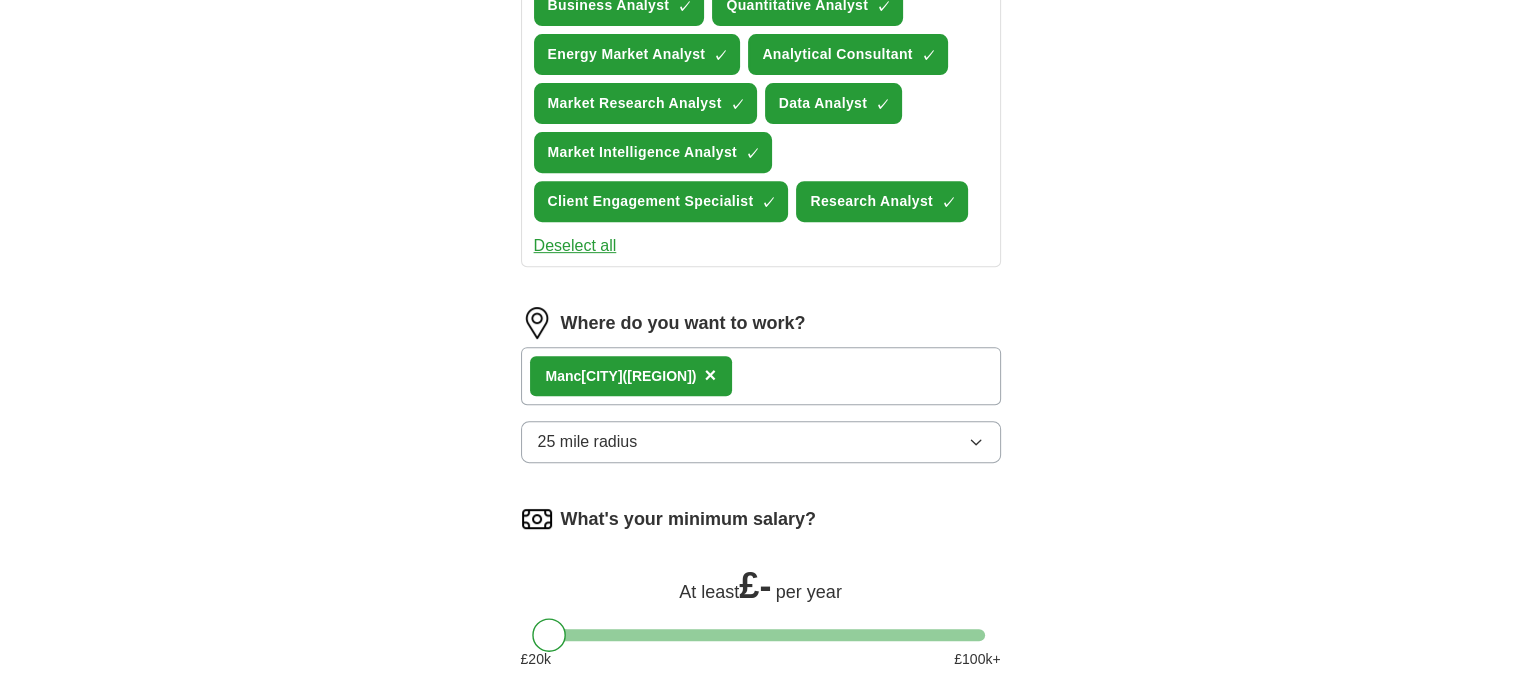click on "25 mile radius" at bounding box center [761, 442] 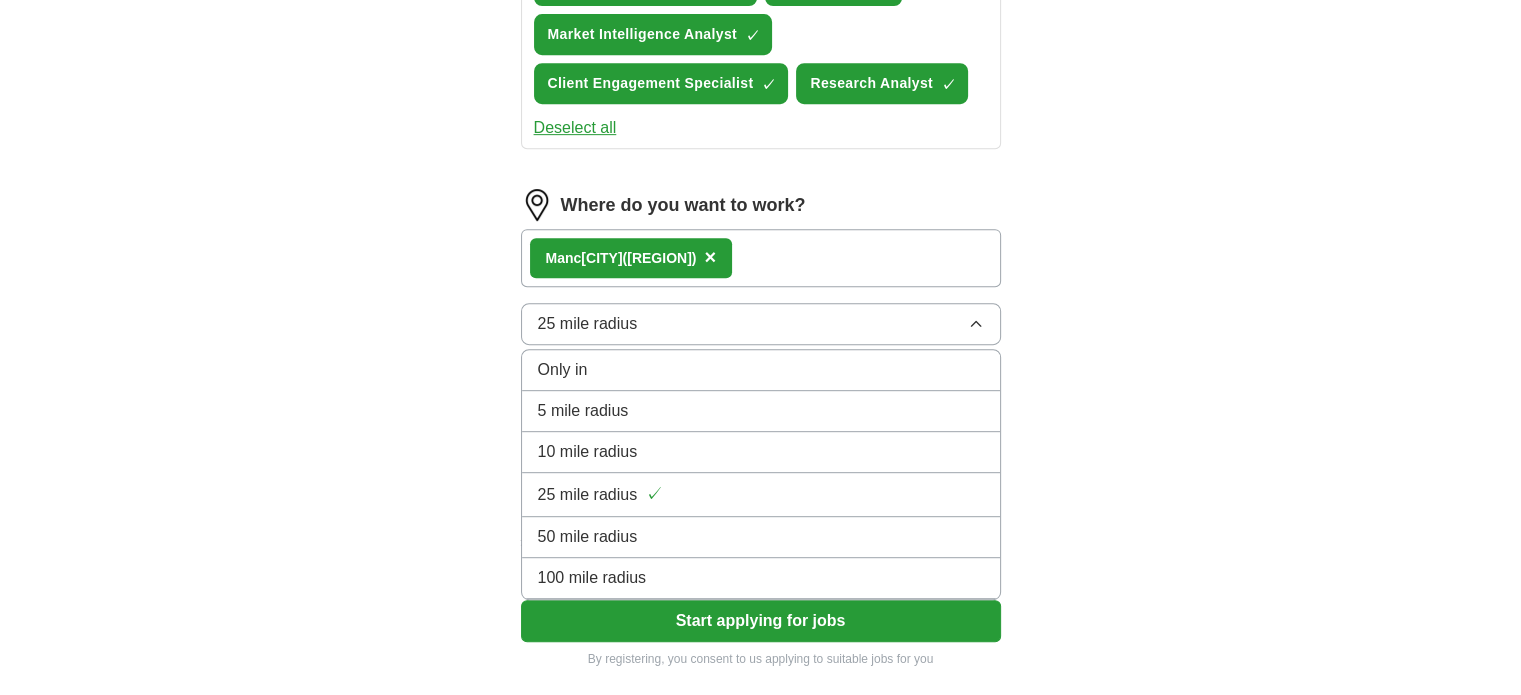scroll, scrollTop: 938, scrollLeft: 0, axis: vertical 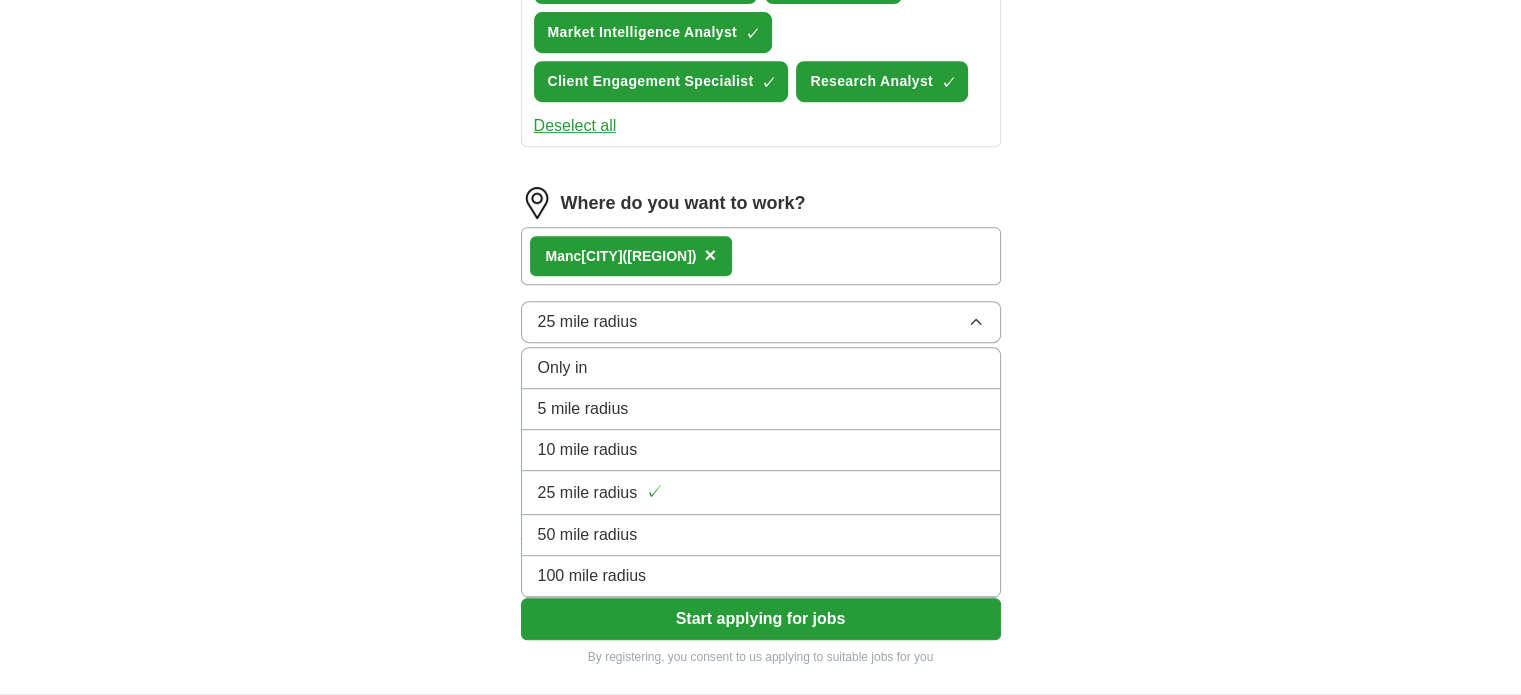 click on "50 mile radius" at bounding box center [761, 535] 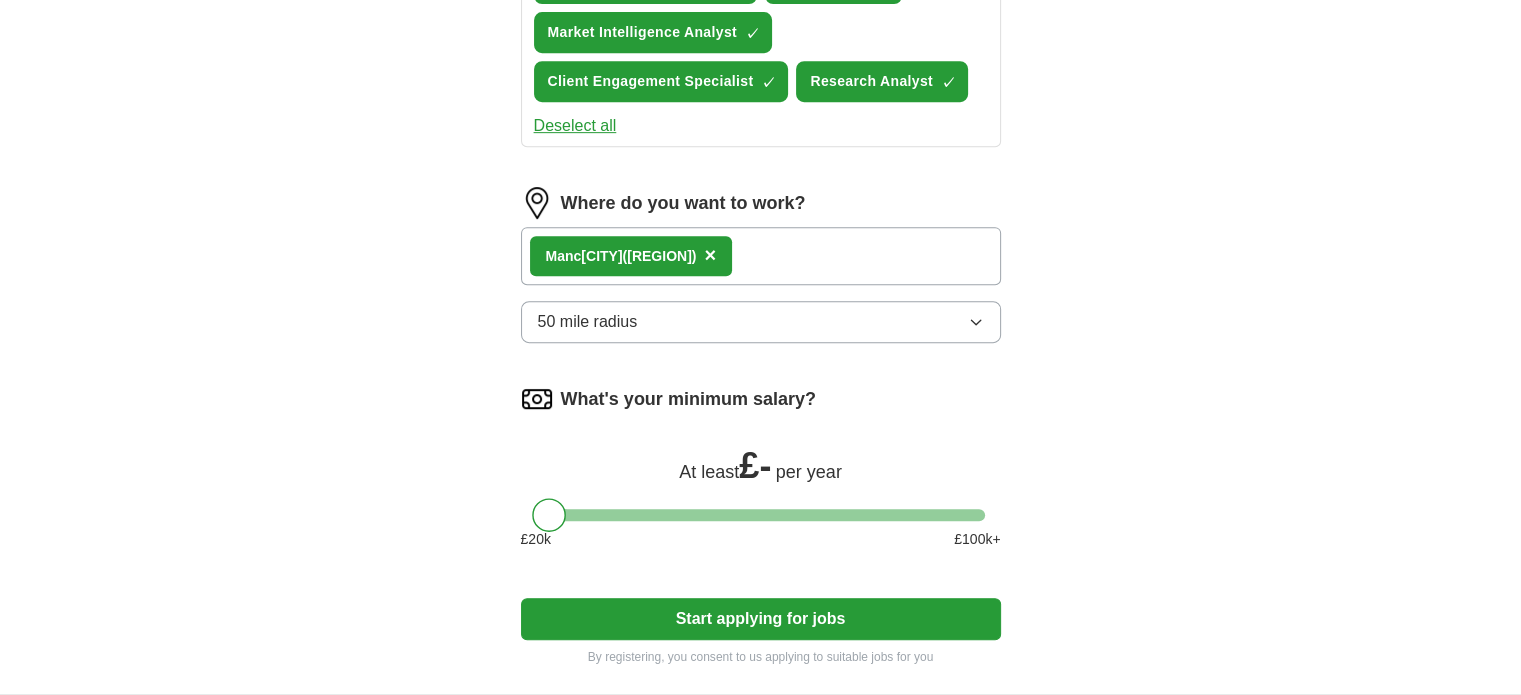 click on "Start applying for jobs" at bounding box center (761, 619) 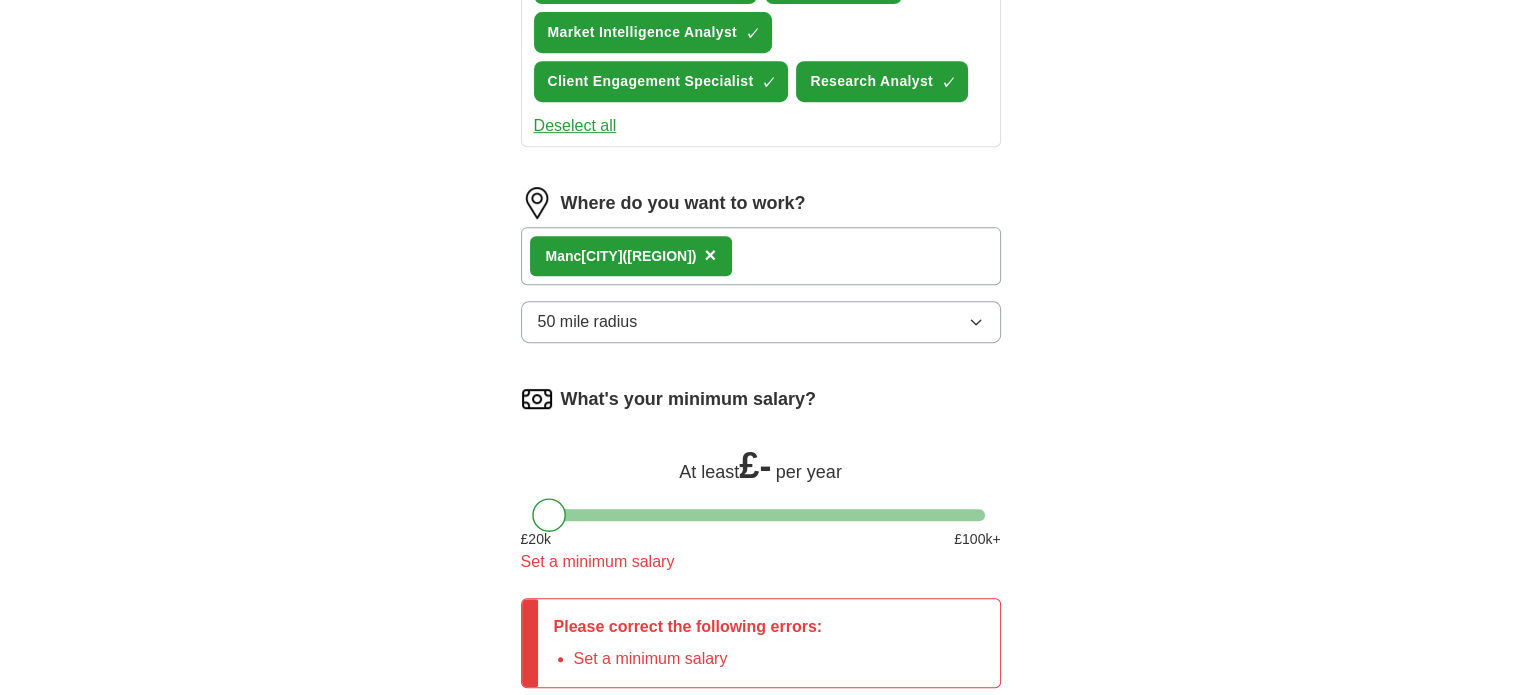 scroll, scrollTop: 1134, scrollLeft: 0, axis: vertical 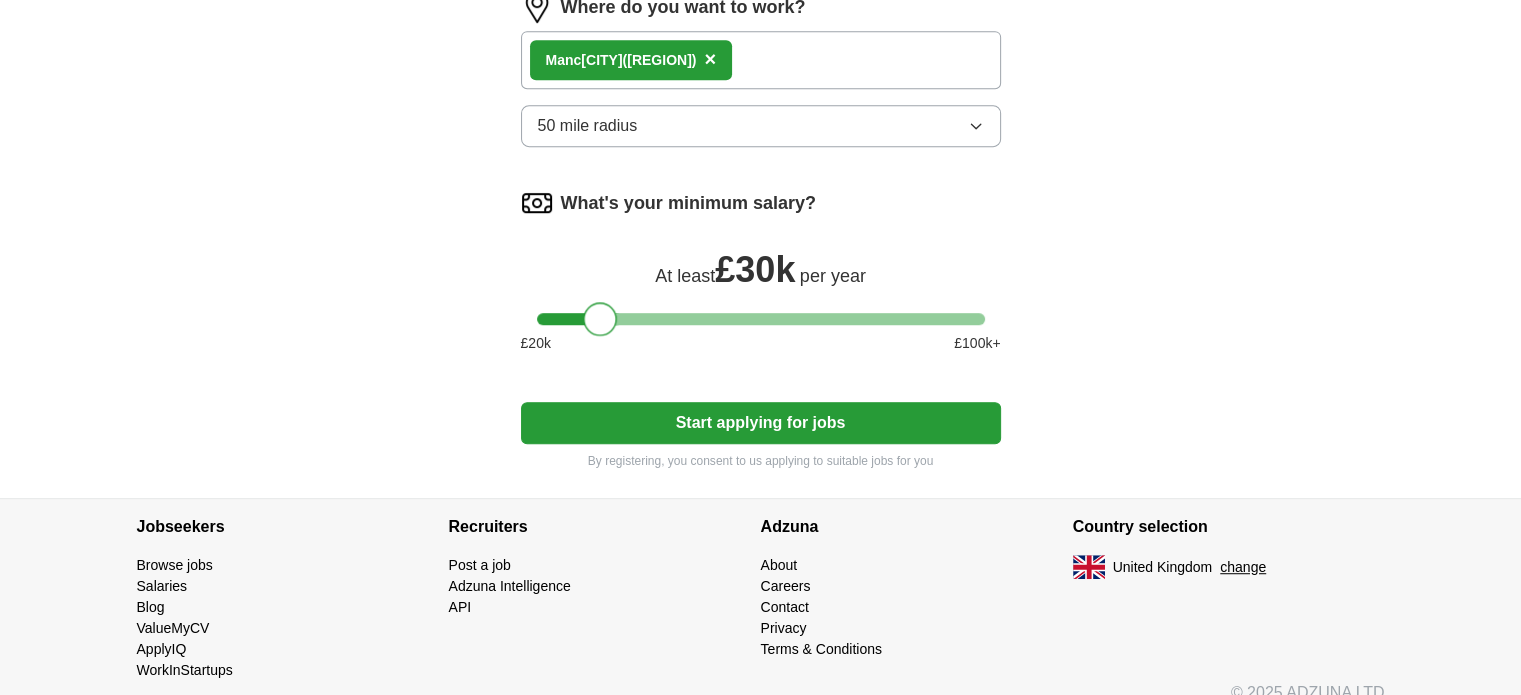 drag, startPoint x: 552, startPoint y: 307, endPoint x: 604, endPoint y: 311, distance: 52.153618 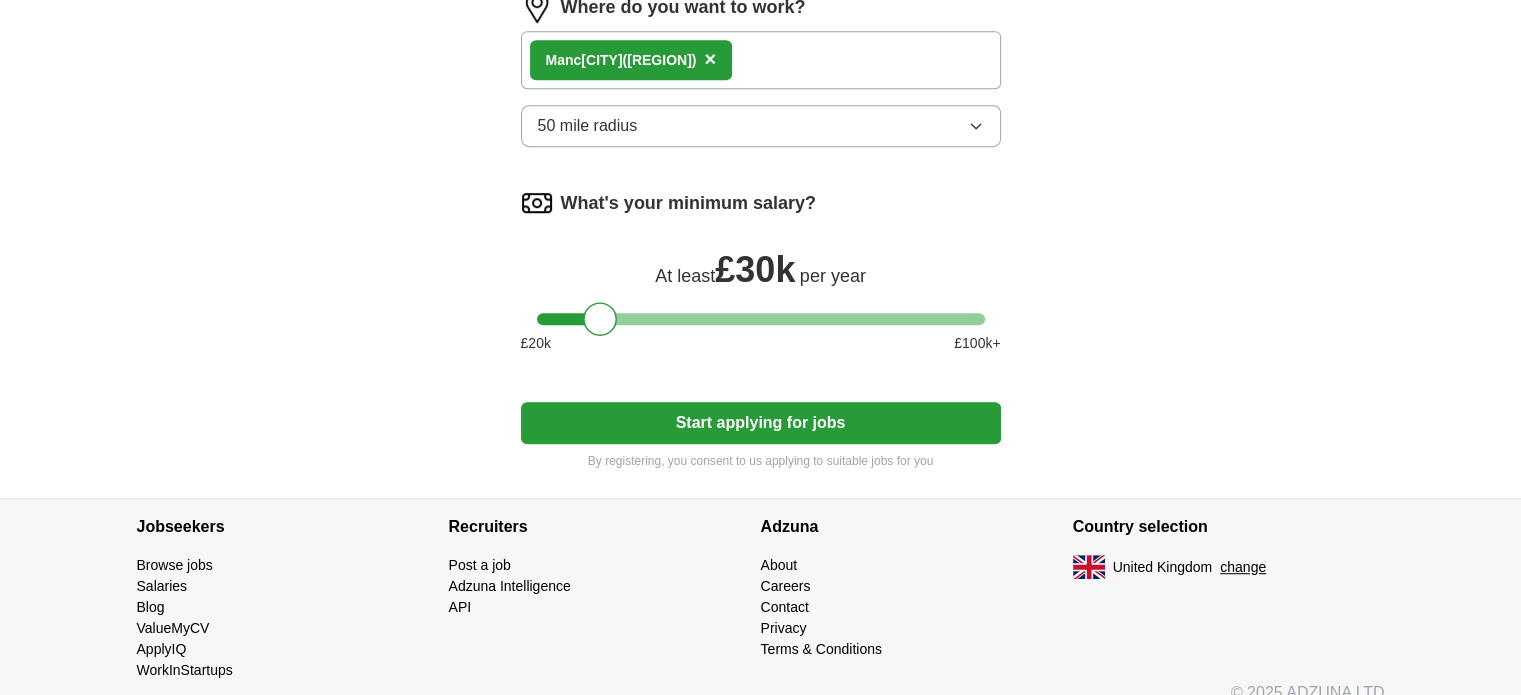 click on "Start applying for jobs" at bounding box center [761, 423] 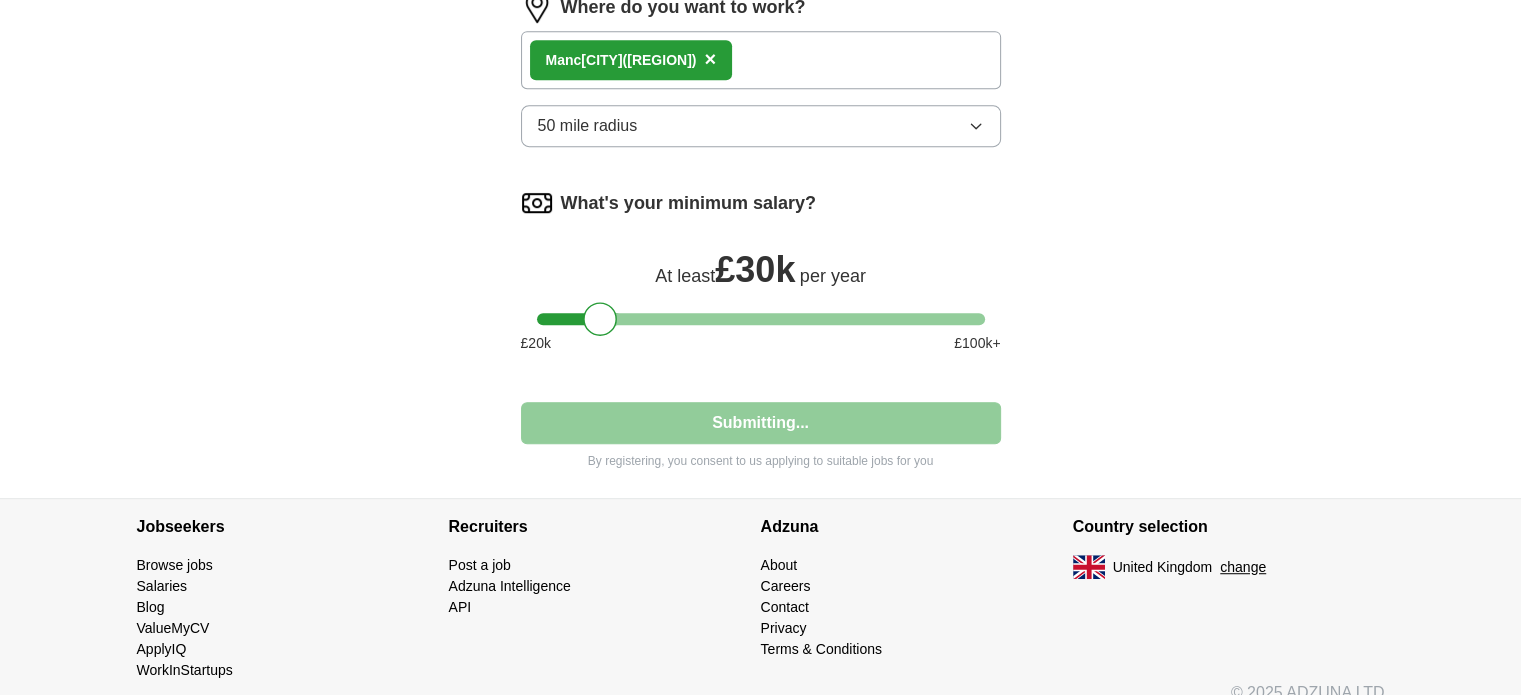 select on "**" 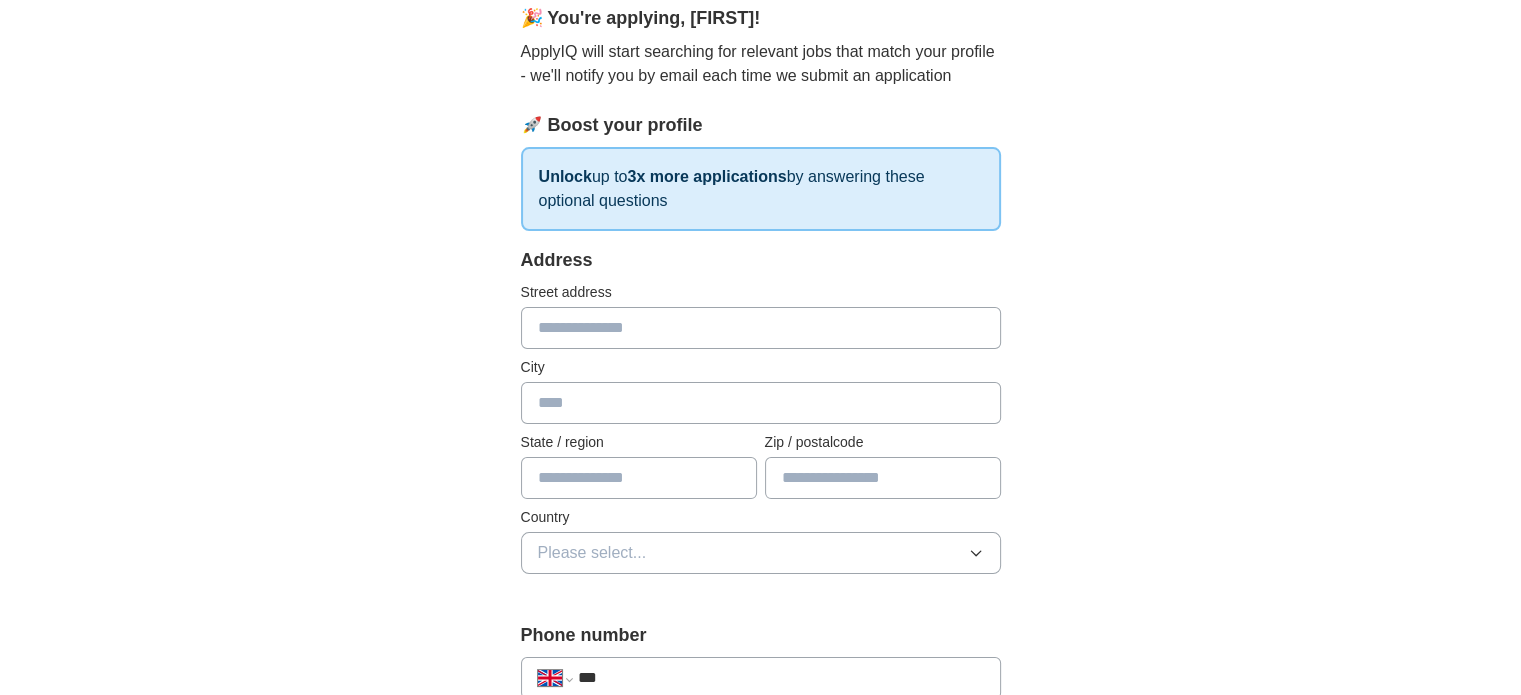 scroll, scrollTop: 188, scrollLeft: 0, axis: vertical 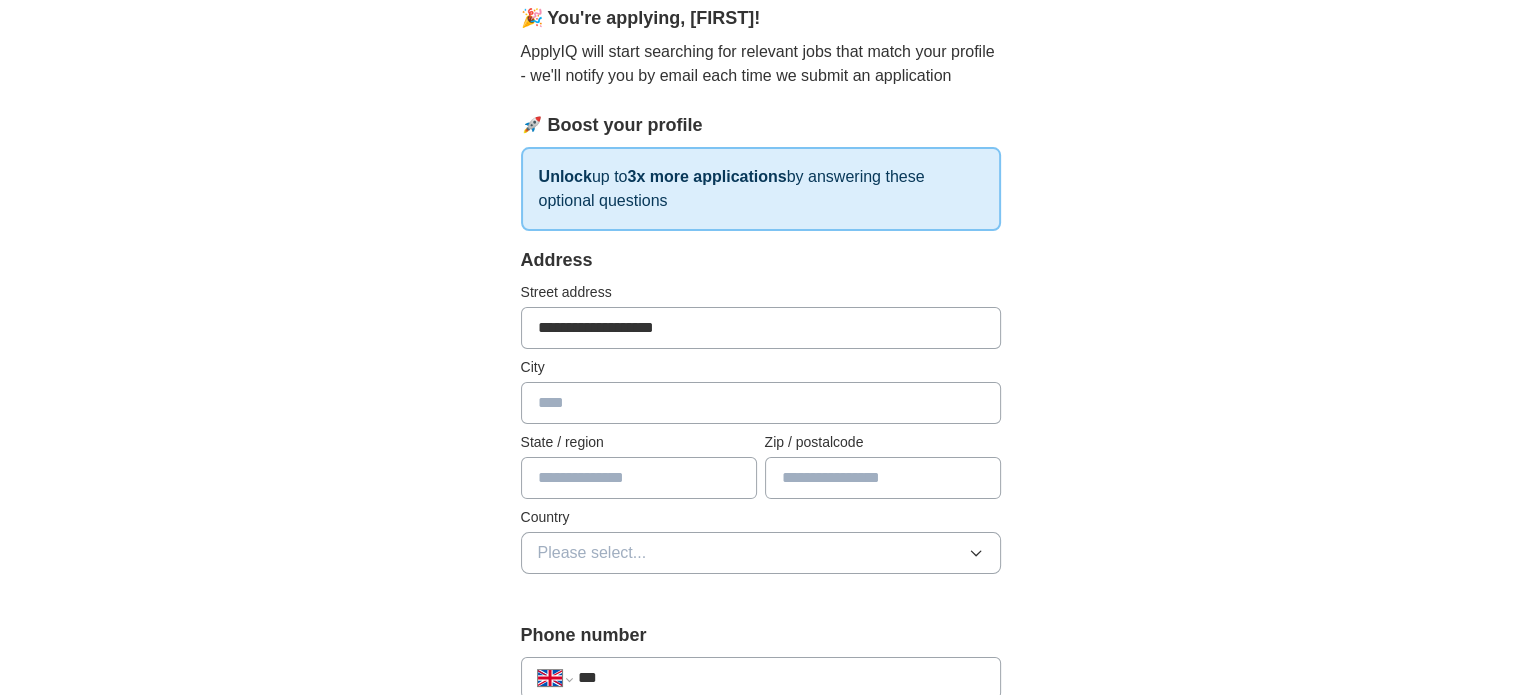 type on "**********" 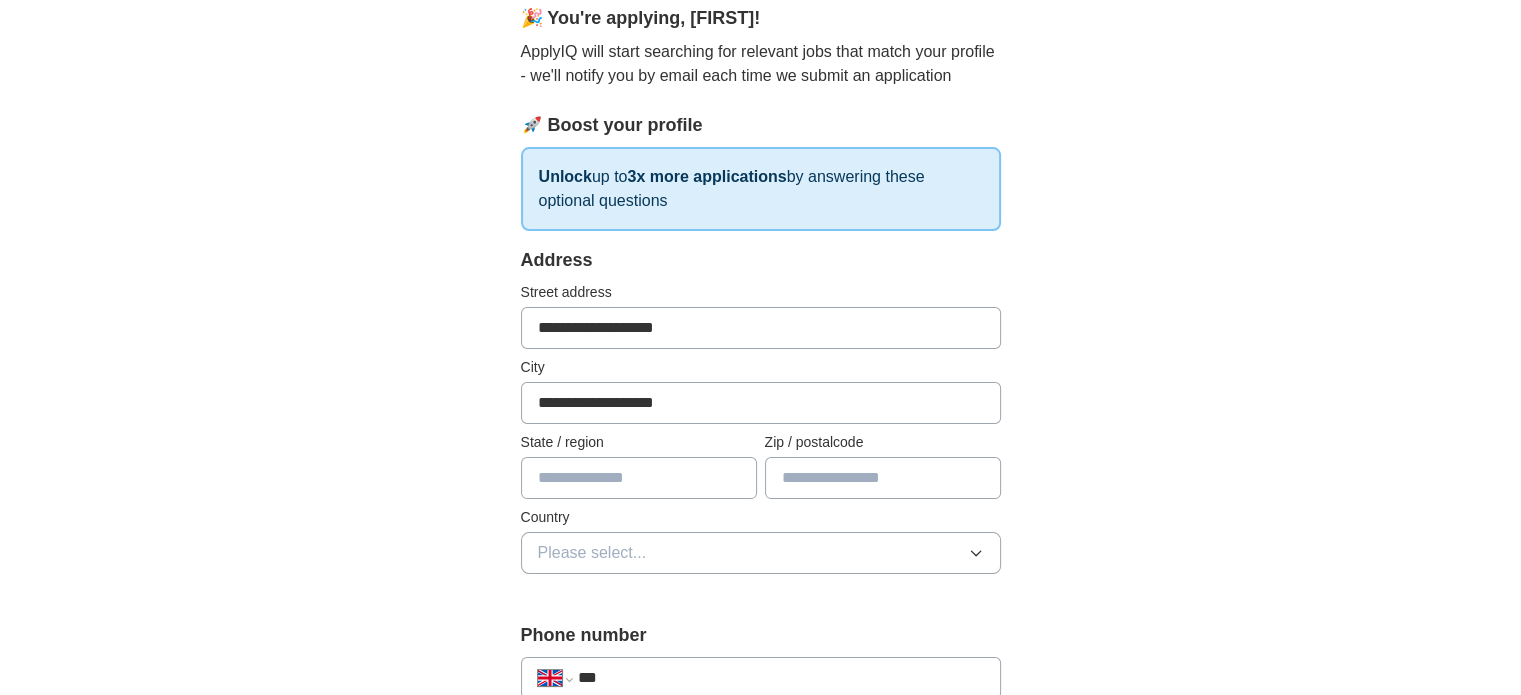 type on "**********" 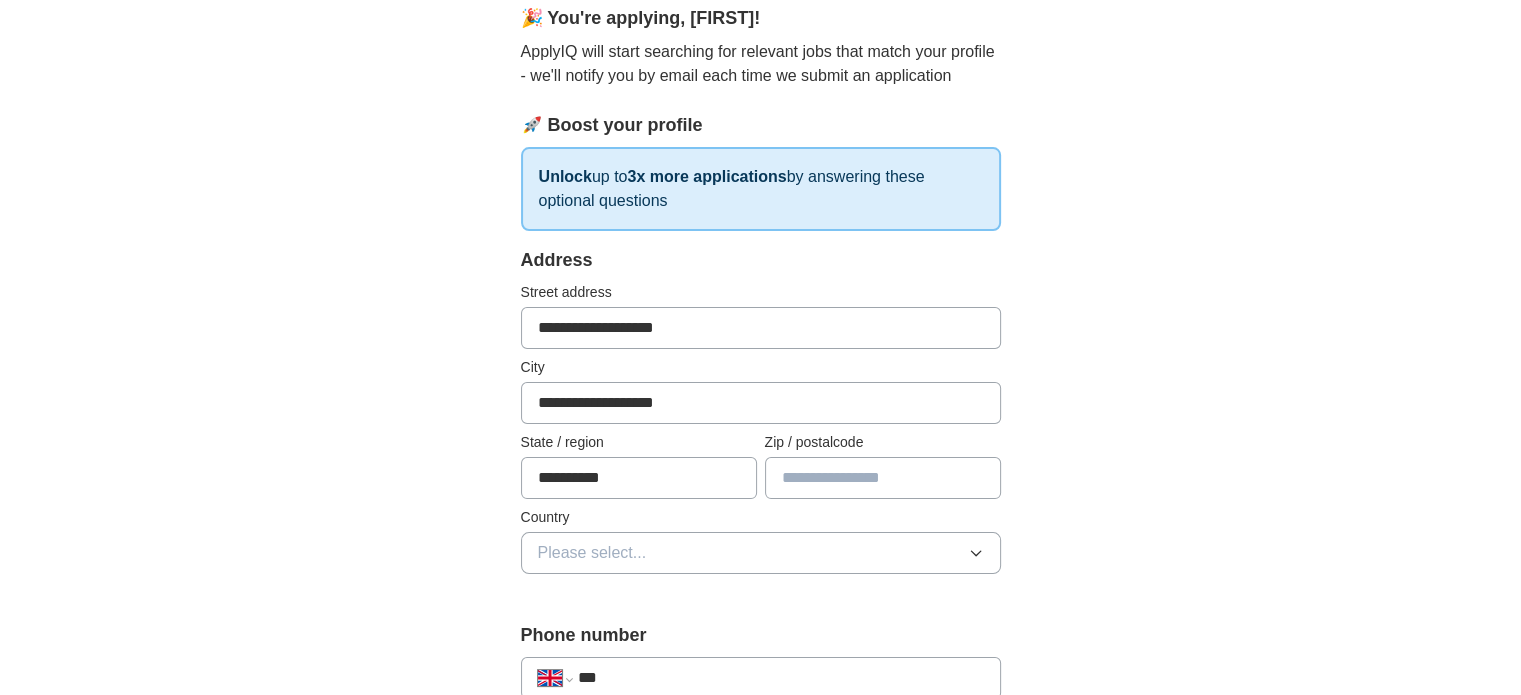 type on "*******" 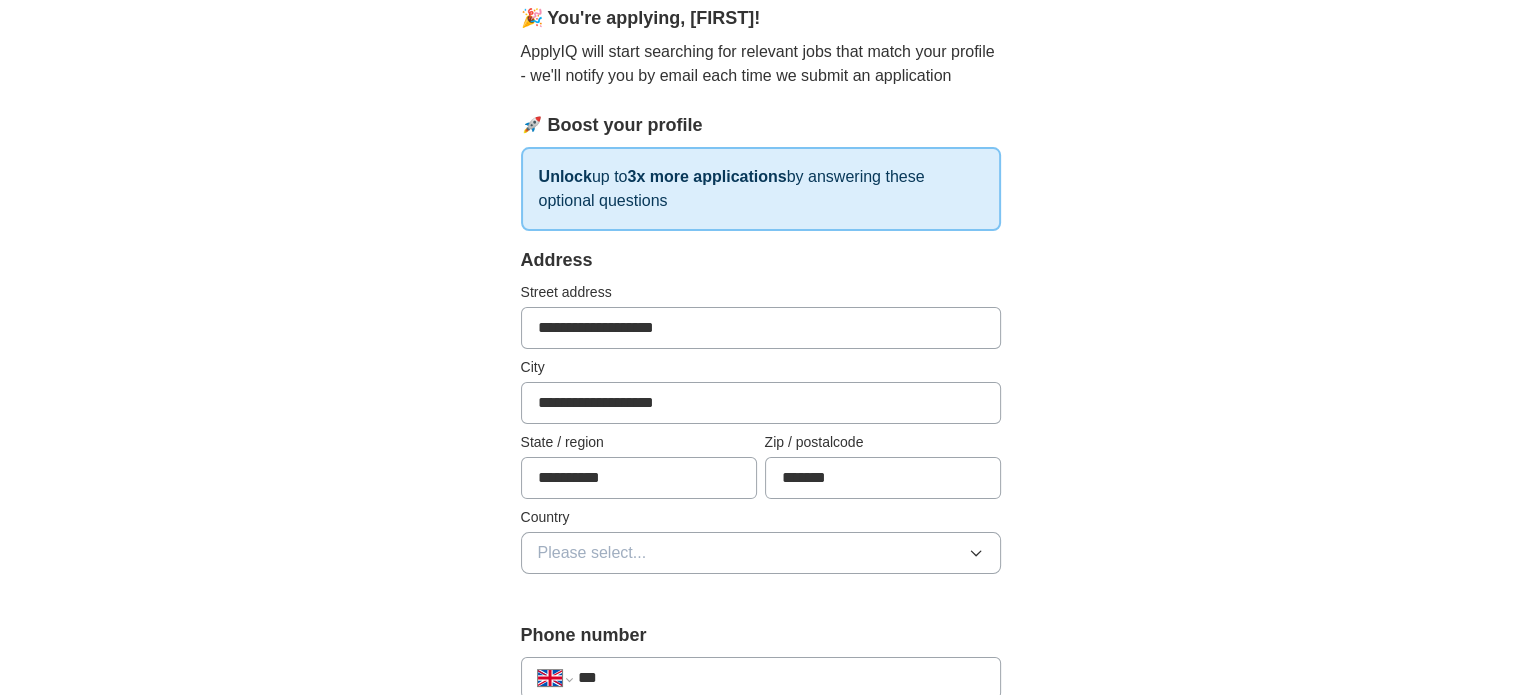 click on "**********" at bounding box center [761, 328] 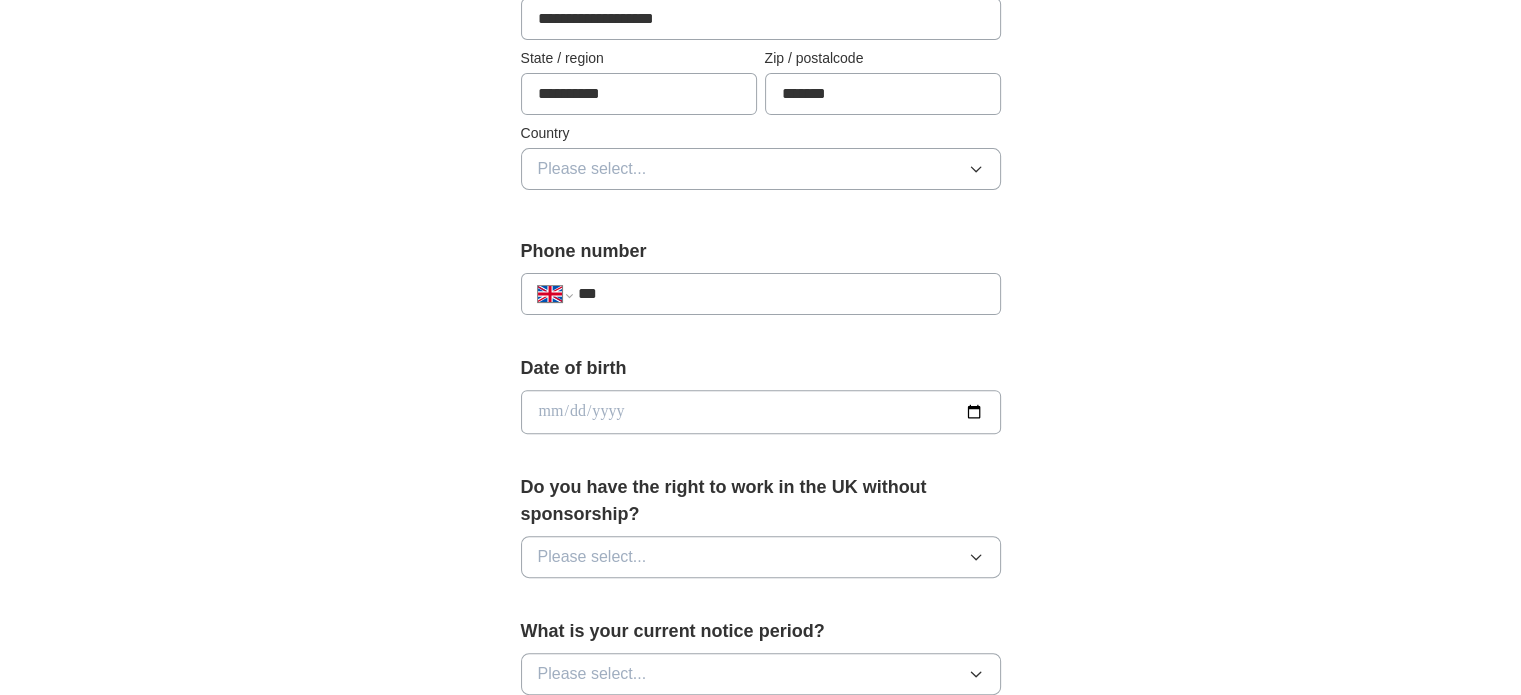 scroll, scrollTop: 583, scrollLeft: 0, axis: vertical 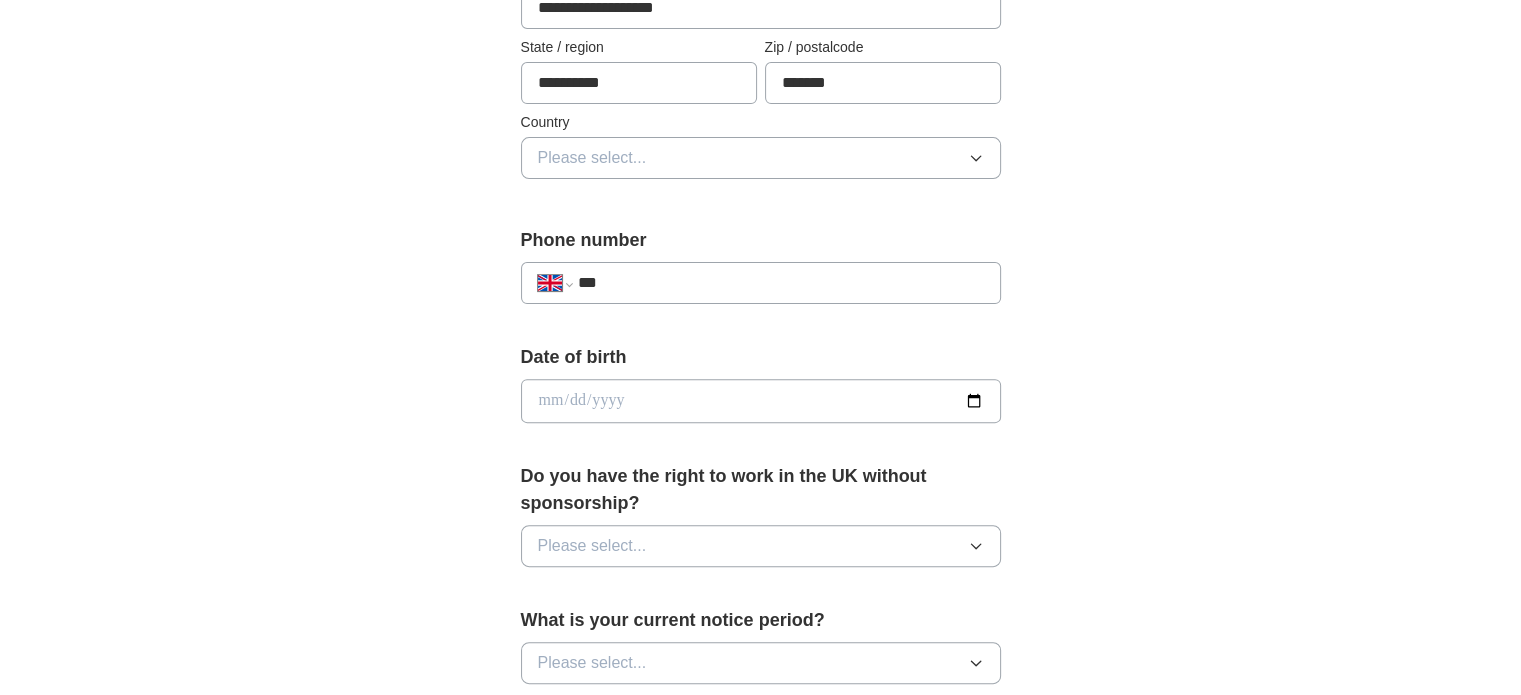 type on "**********" 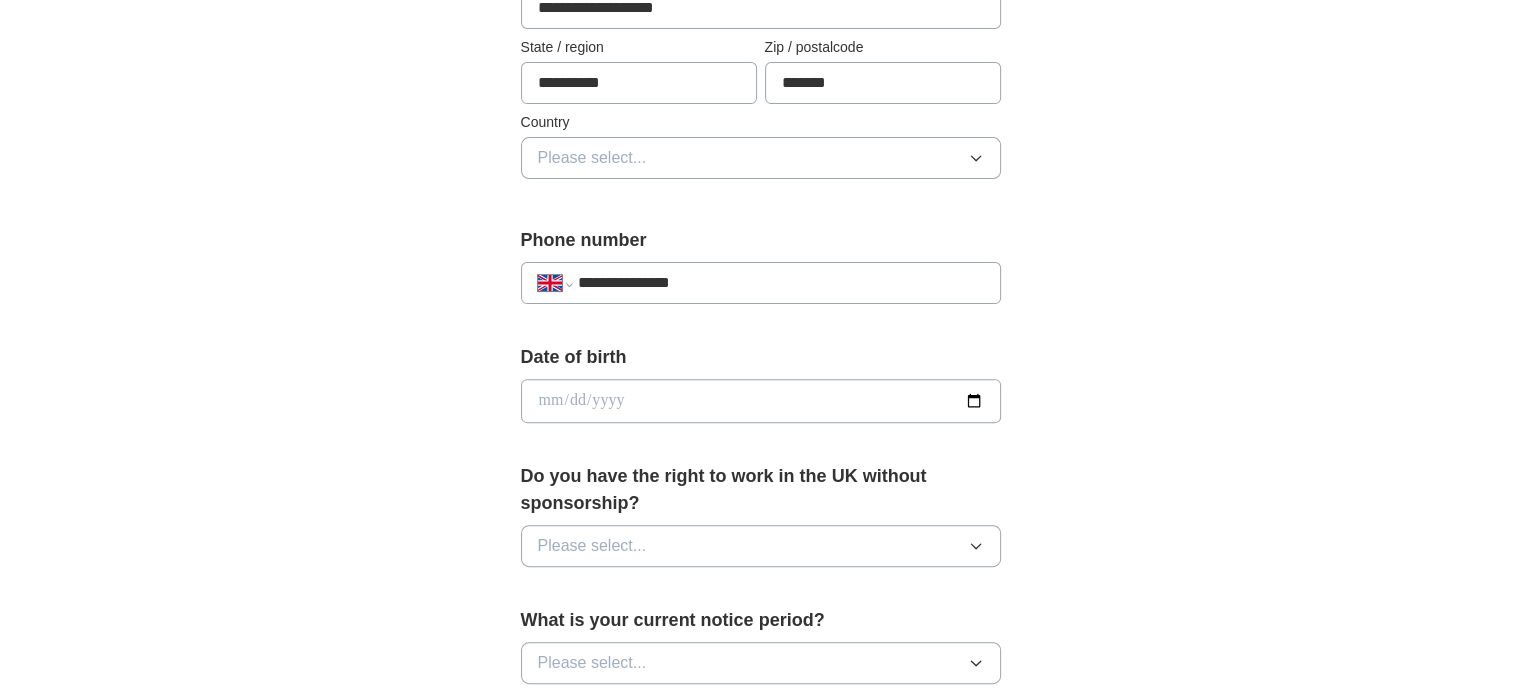 click at bounding box center (761, 401) 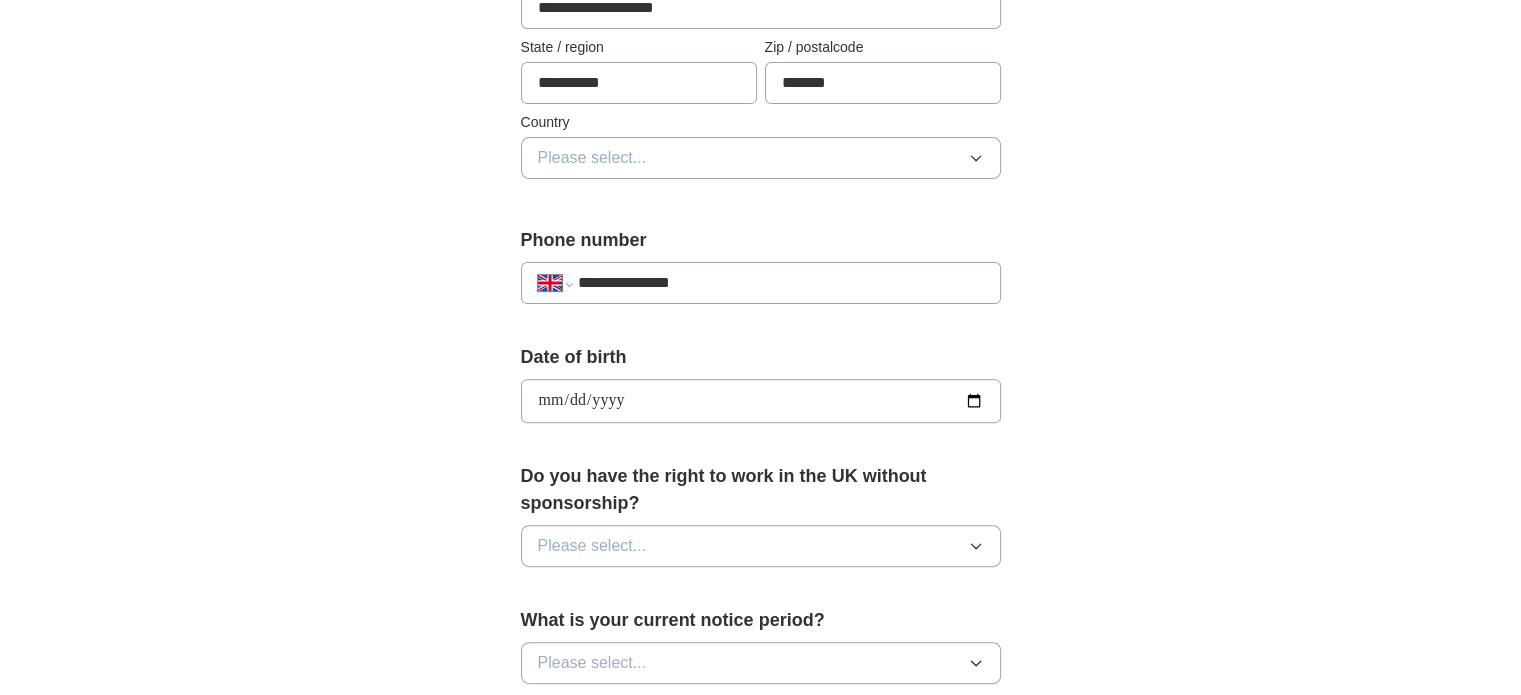 type on "**********" 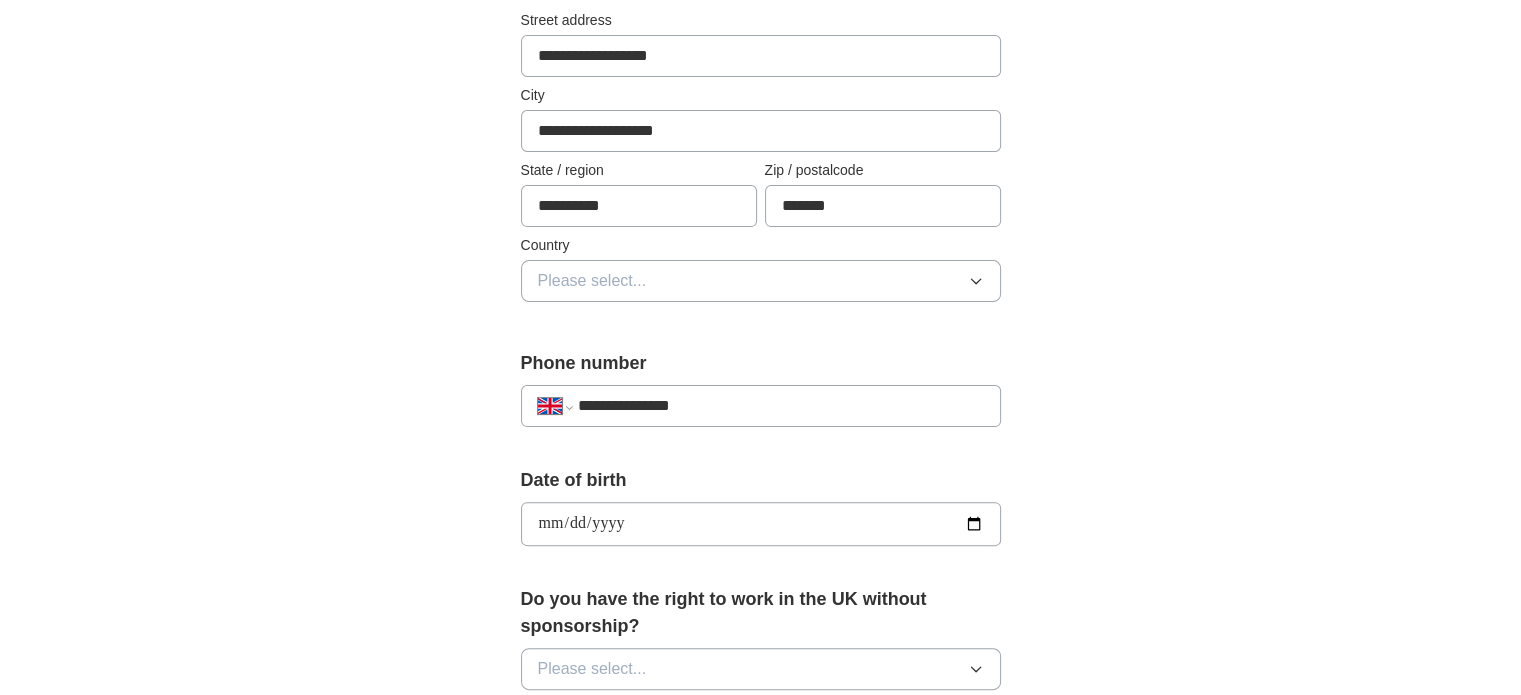scroll, scrollTop: 456, scrollLeft: 0, axis: vertical 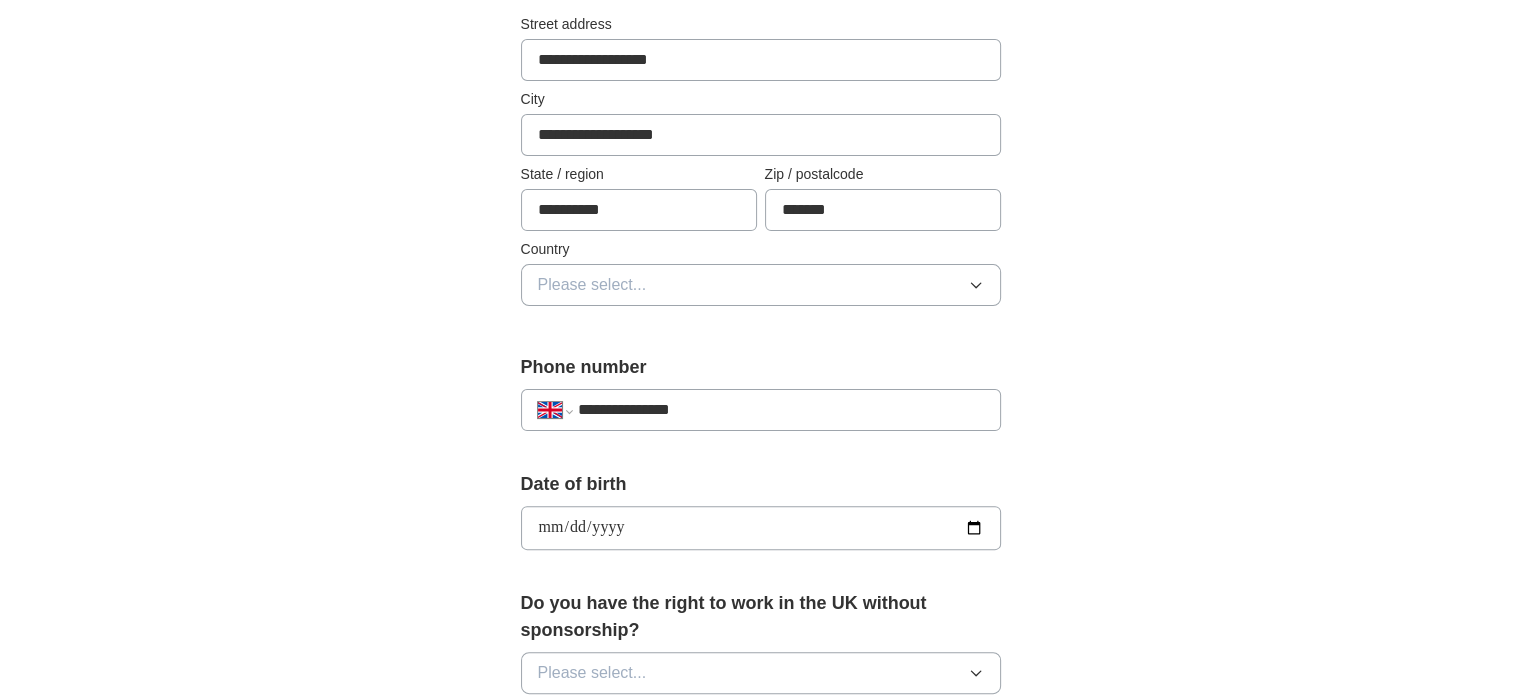 click on "Please select..." at bounding box center (761, 285) 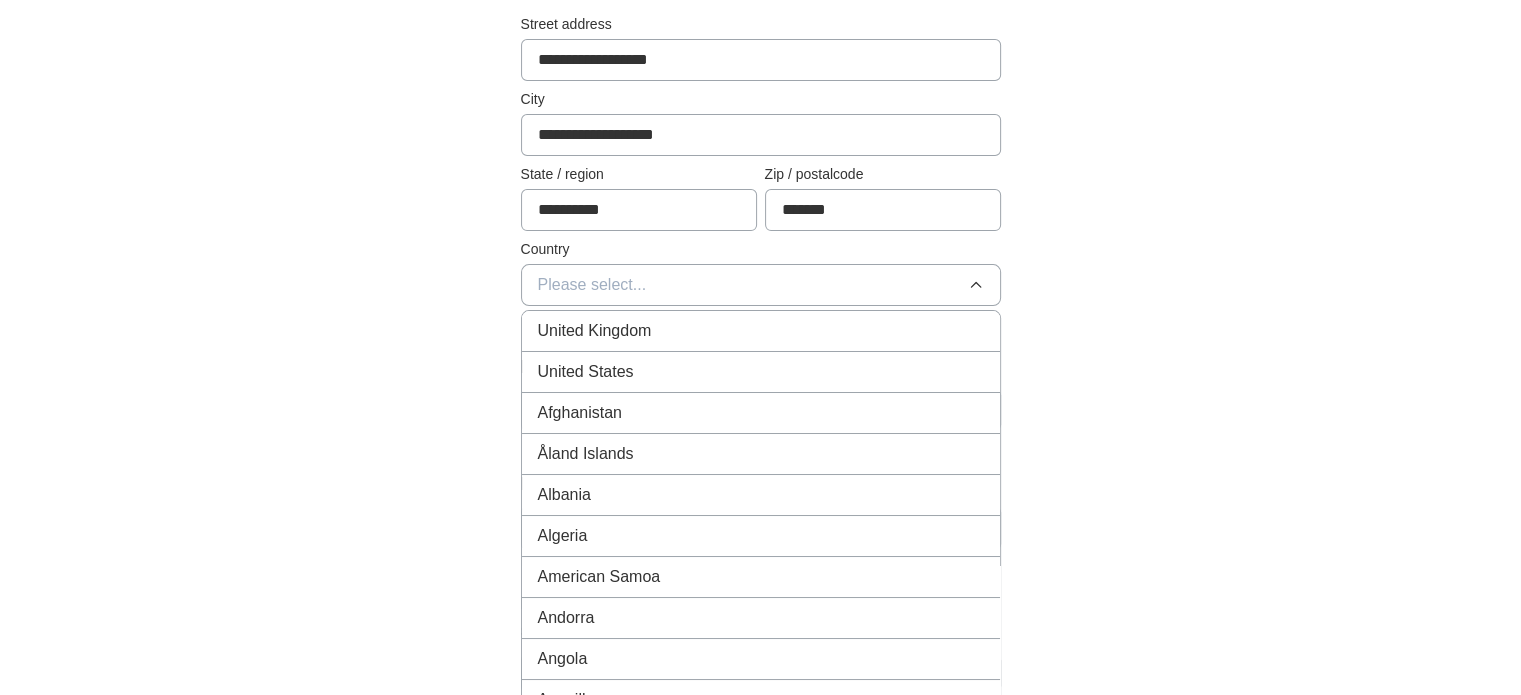 click on "United Kingdom" at bounding box center [761, 331] 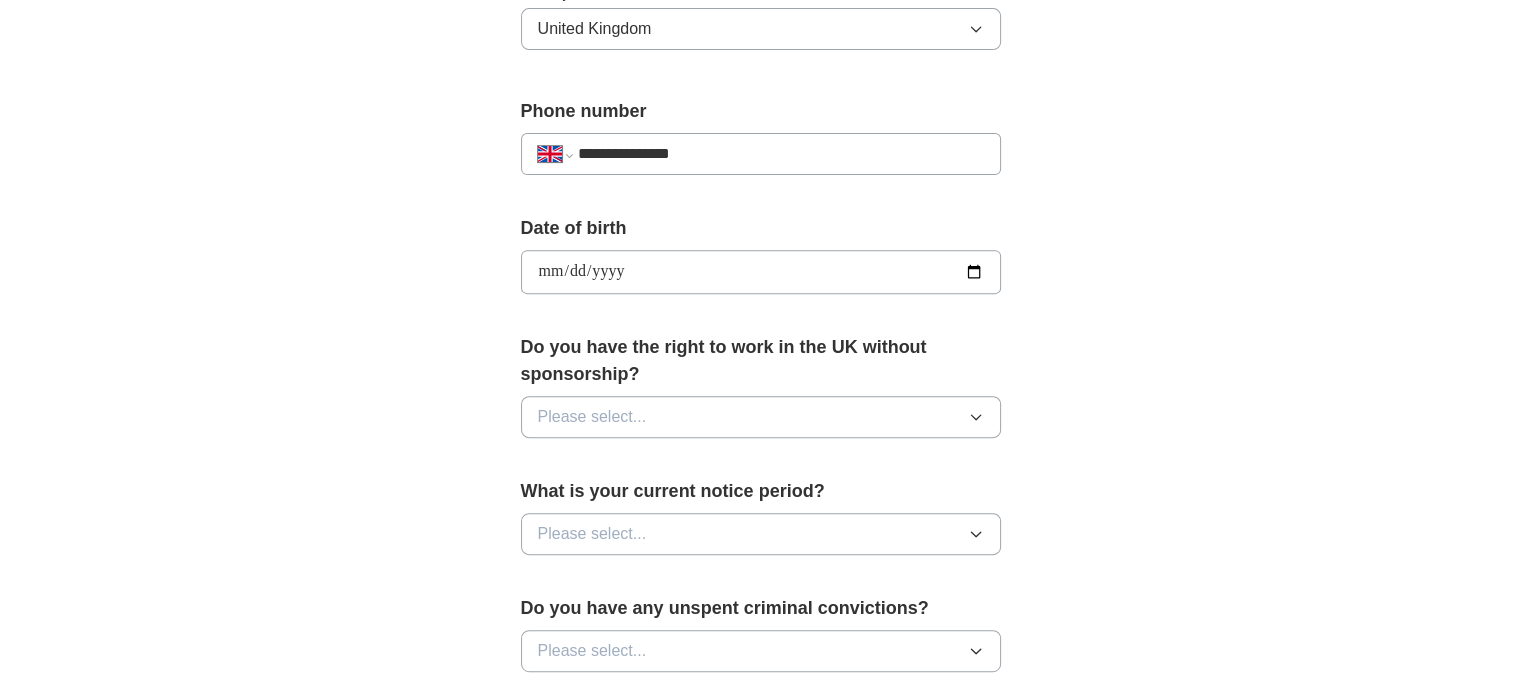 scroll, scrollTop: 784, scrollLeft: 0, axis: vertical 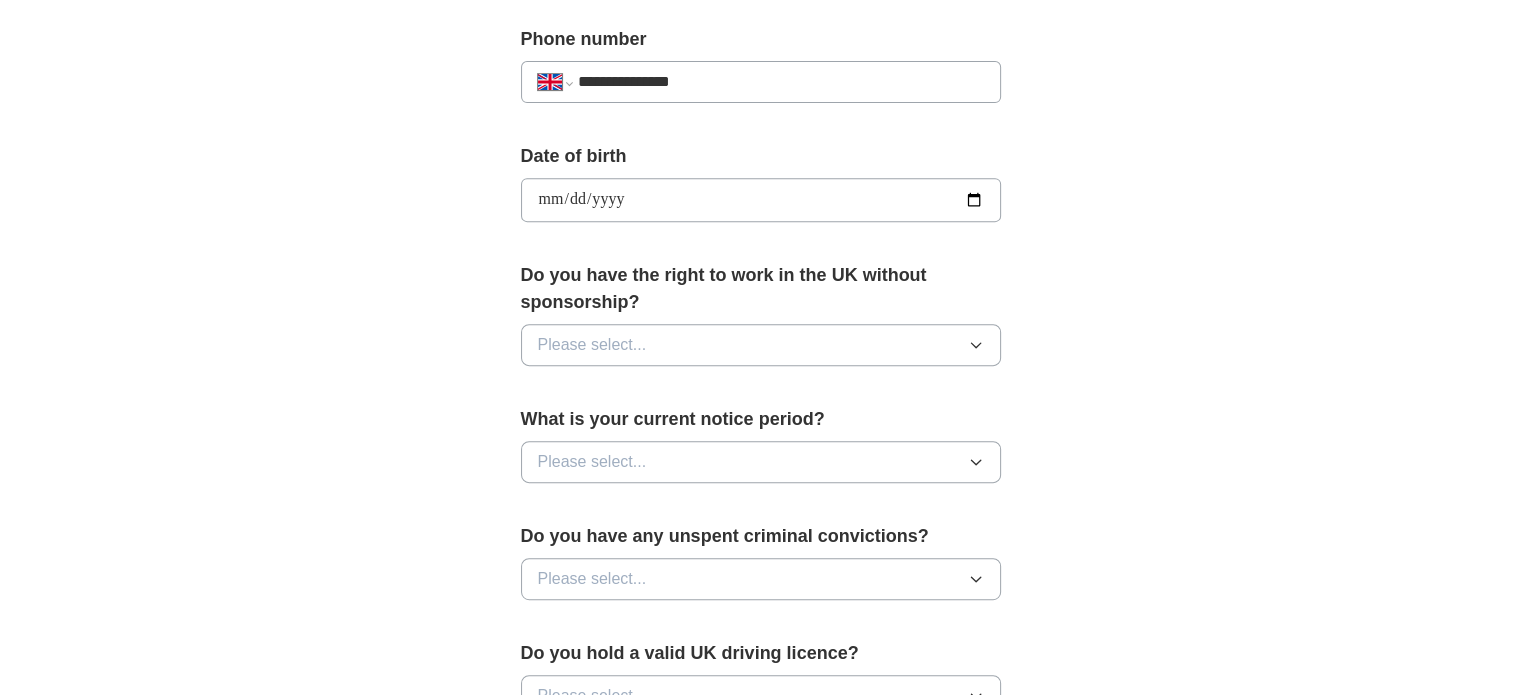 click on "Please select..." at bounding box center [761, 345] 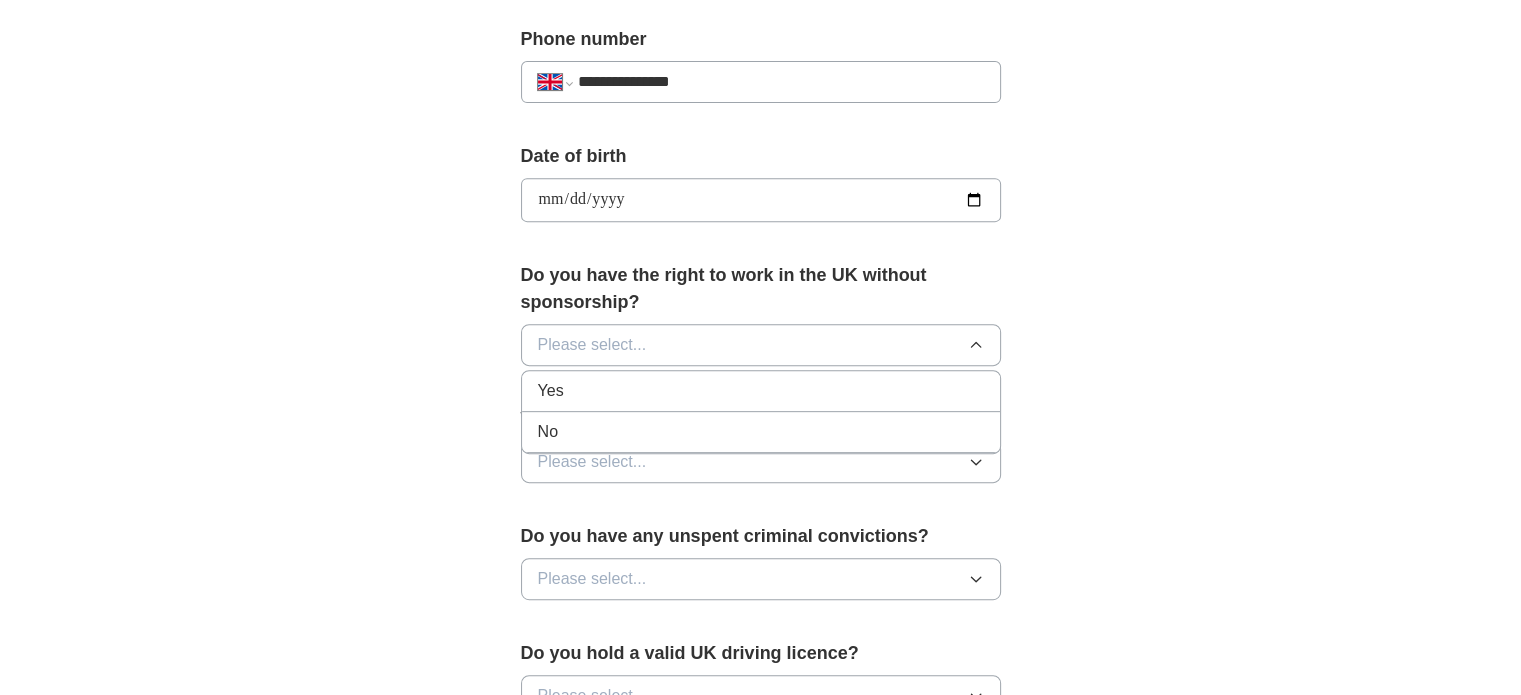 click on "Yes" at bounding box center [761, 391] 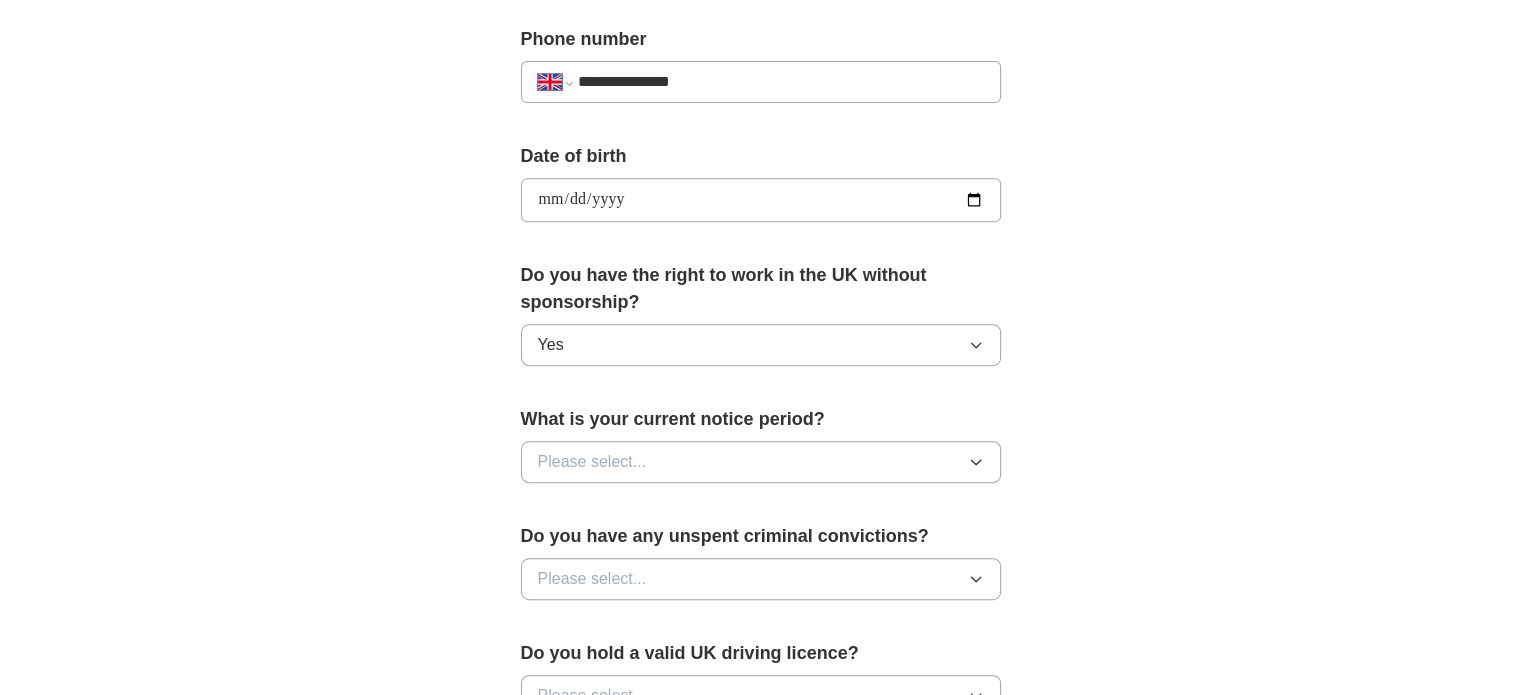scroll, scrollTop: 940, scrollLeft: 0, axis: vertical 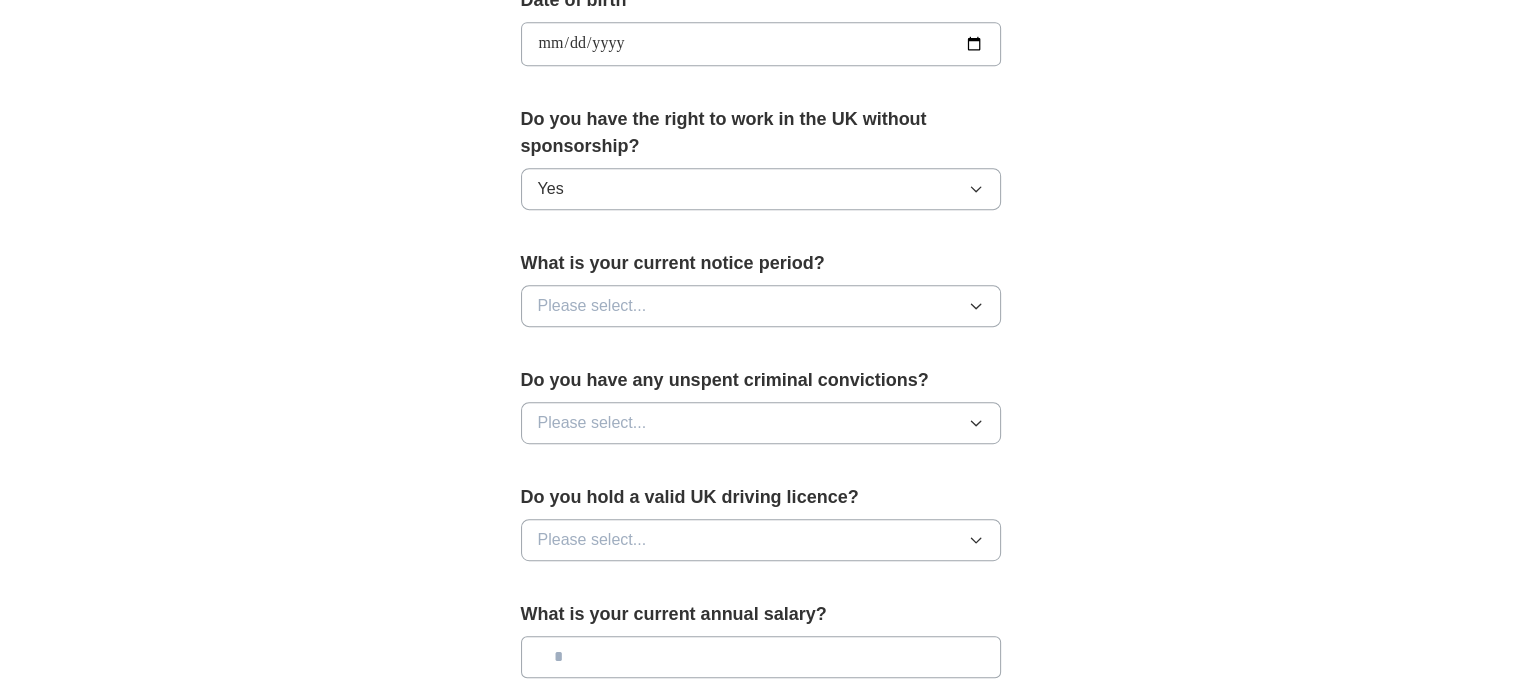 click on "Please select..." at bounding box center [761, 306] 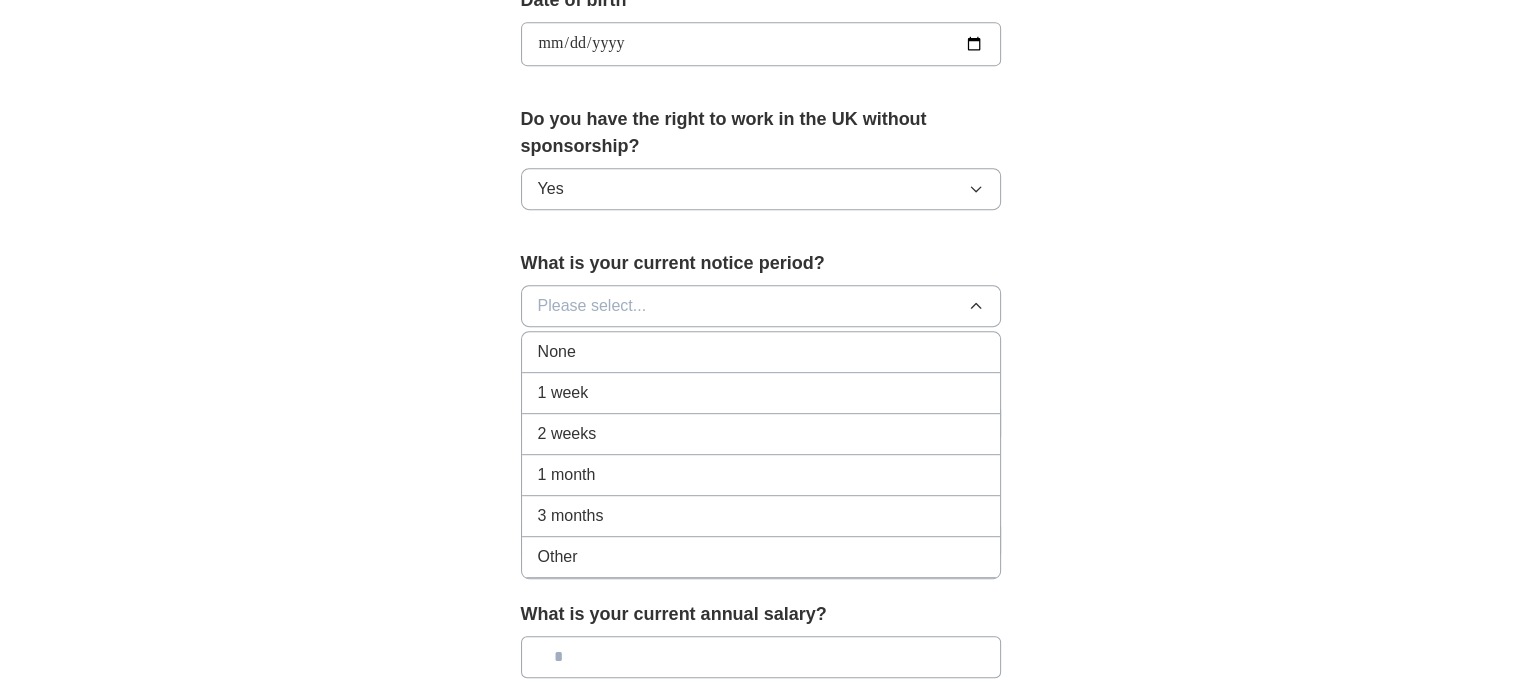 click on "None" at bounding box center [761, 352] 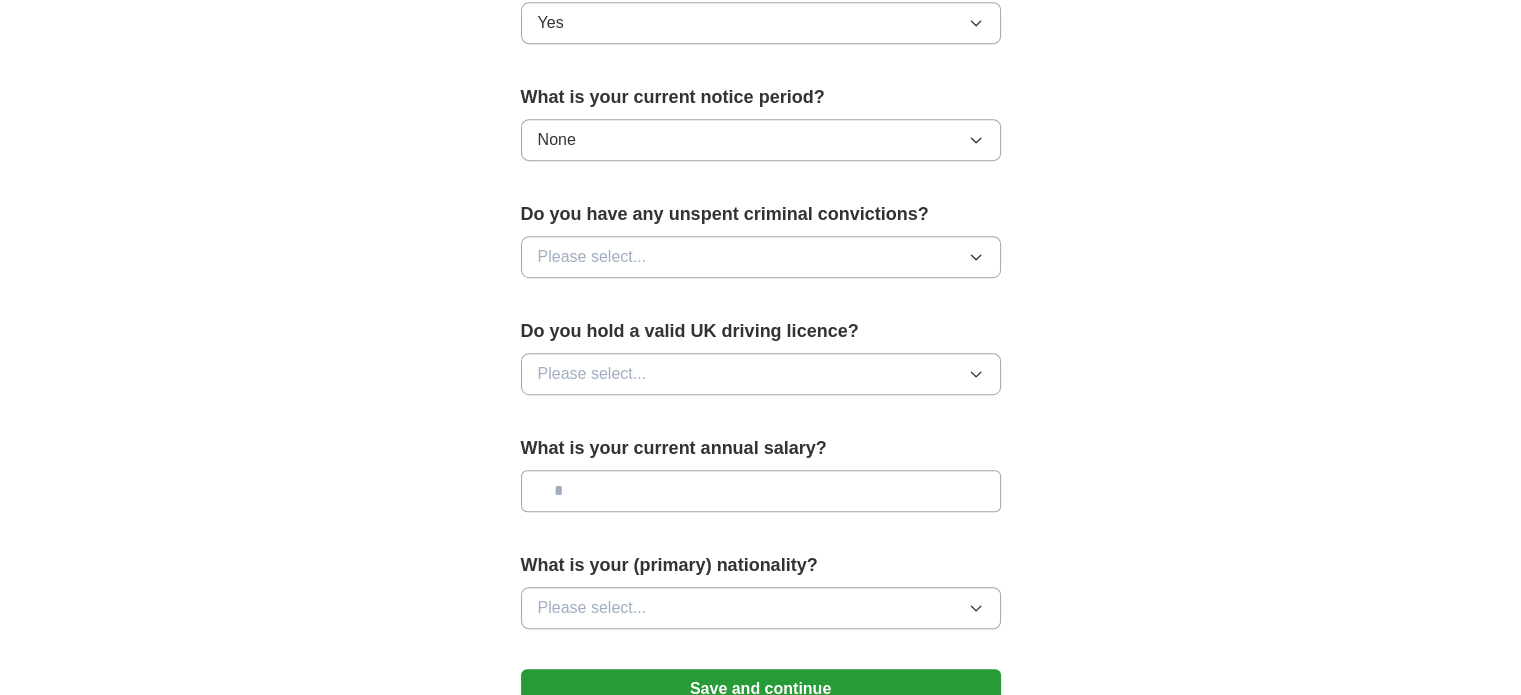 scroll, scrollTop: 1108, scrollLeft: 0, axis: vertical 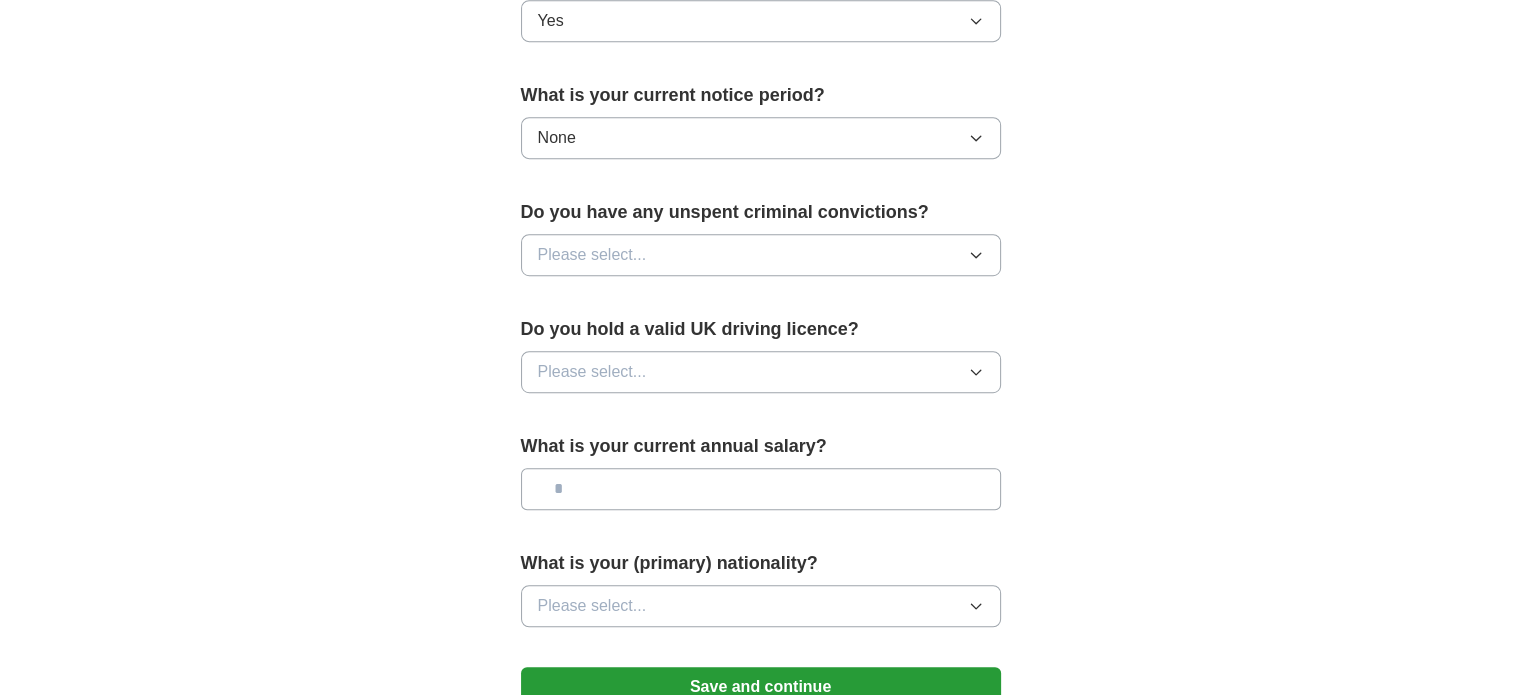 click on "Please select..." at bounding box center (761, 255) 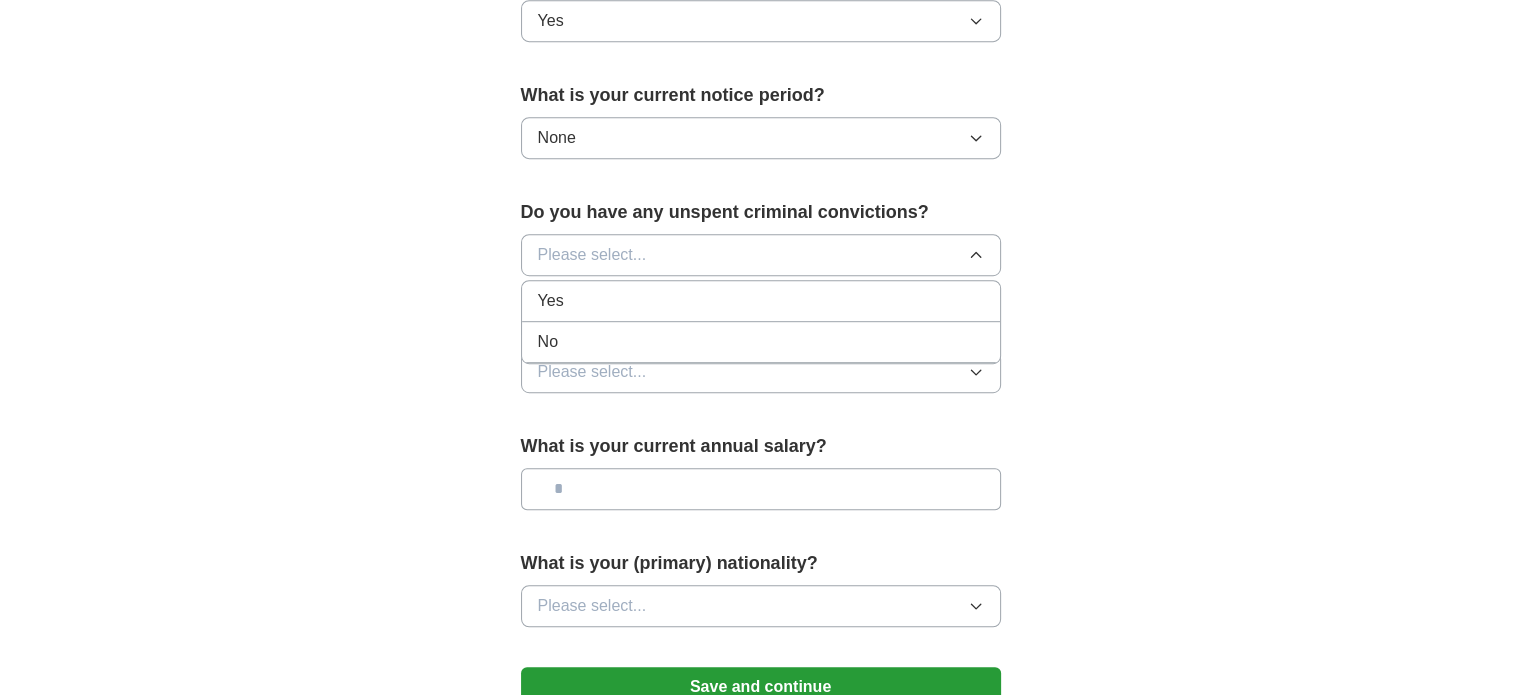 click on "No" at bounding box center (761, 342) 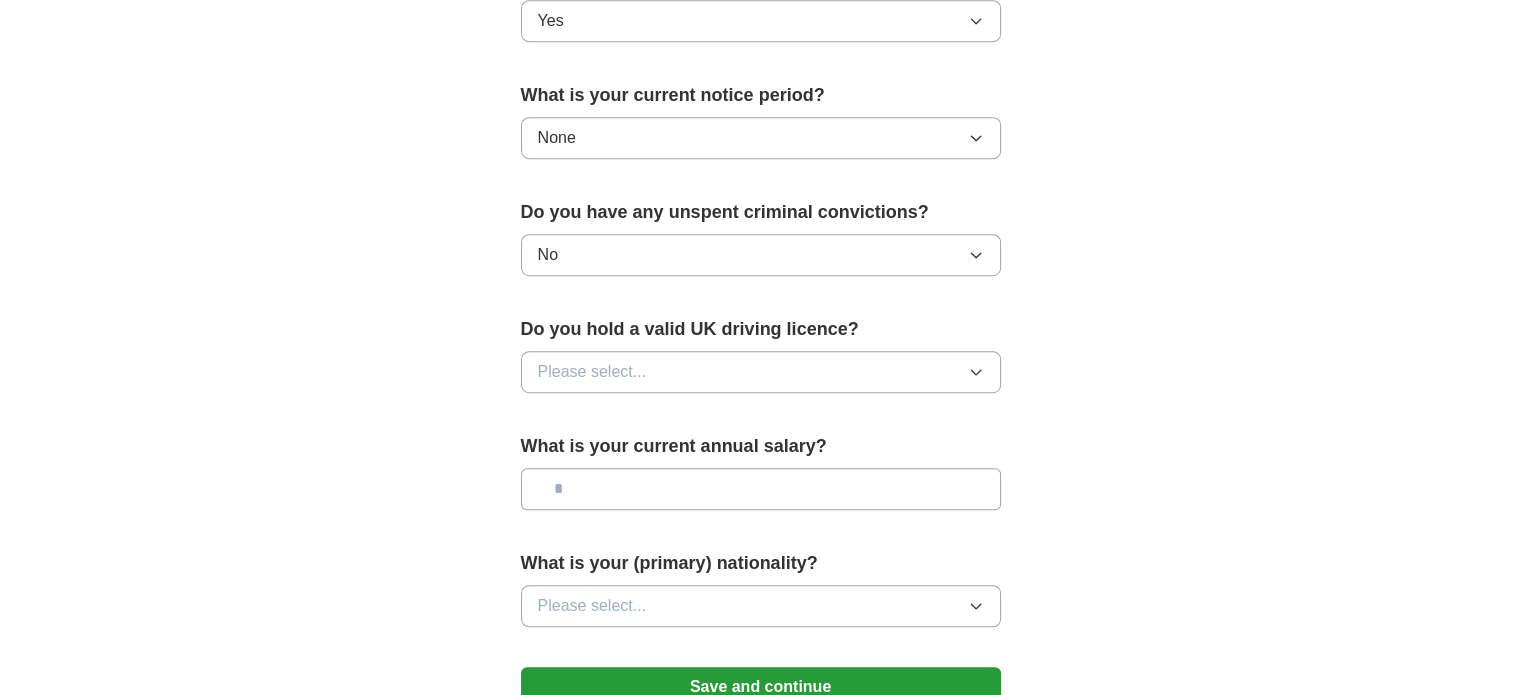 click on "Please select..." at bounding box center [761, 372] 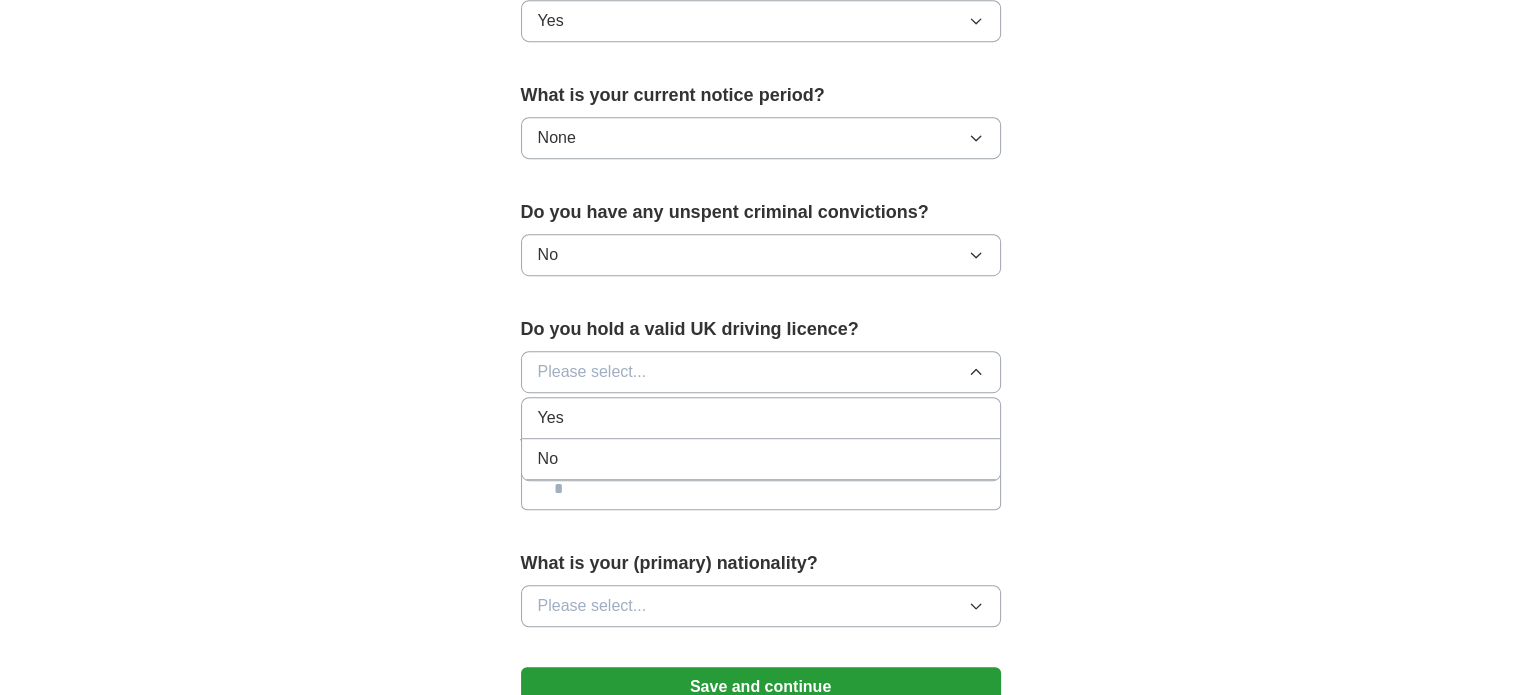 click on "No" at bounding box center [761, 459] 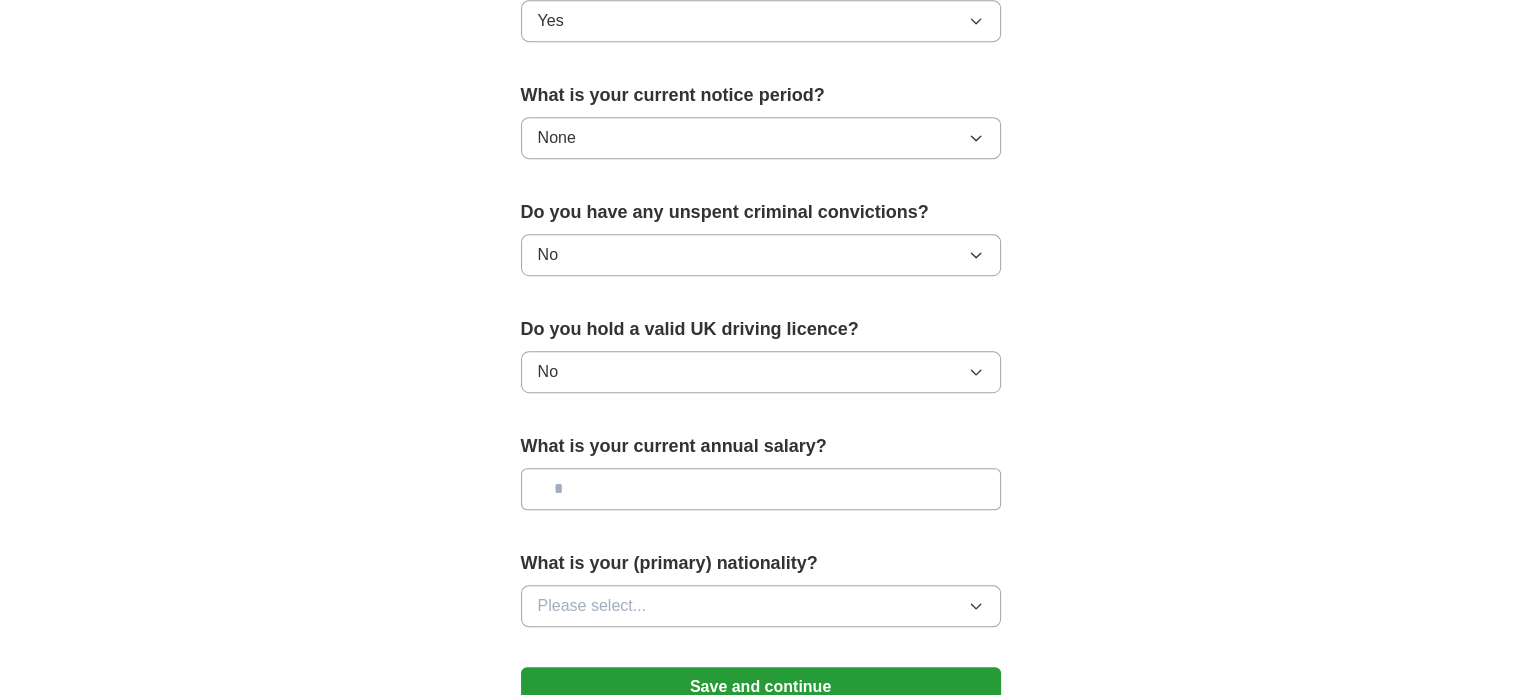 scroll, scrollTop: 1204, scrollLeft: 0, axis: vertical 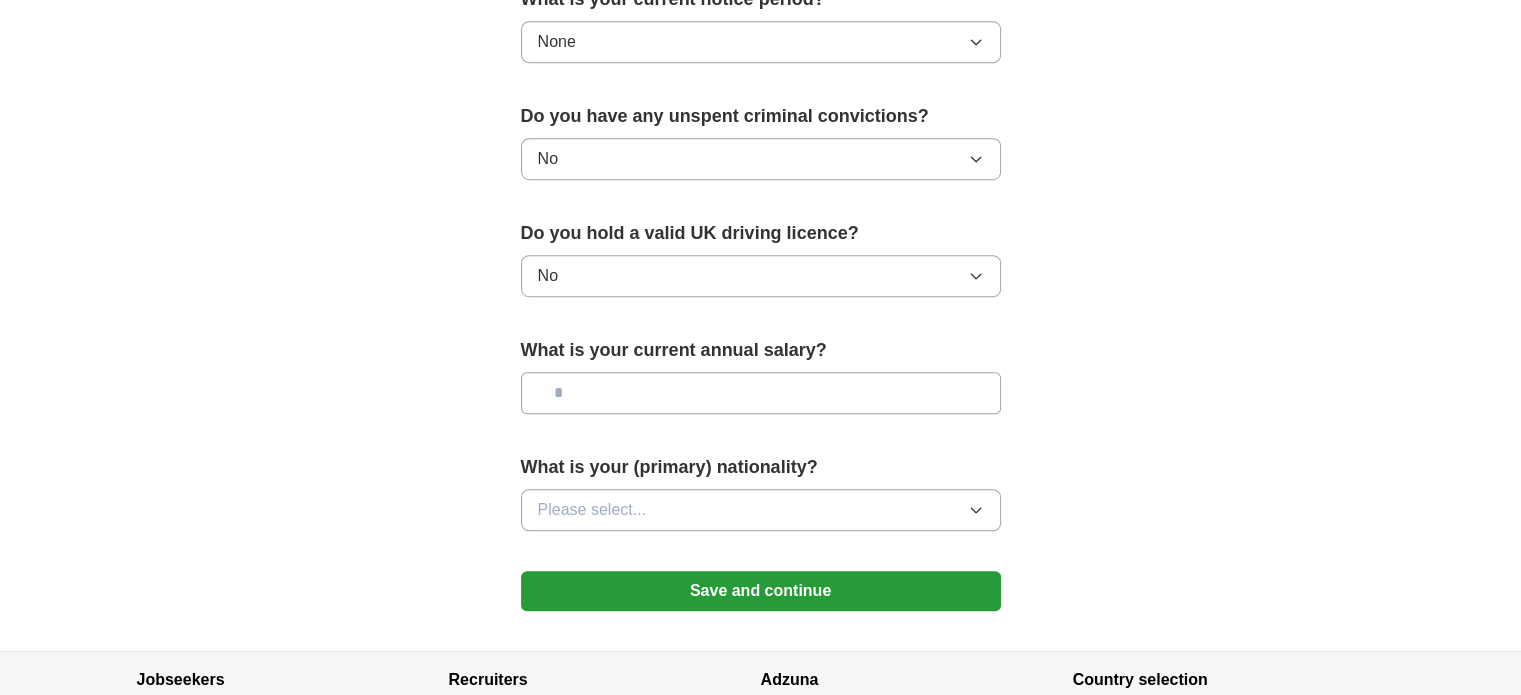 click at bounding box center [761, 393] 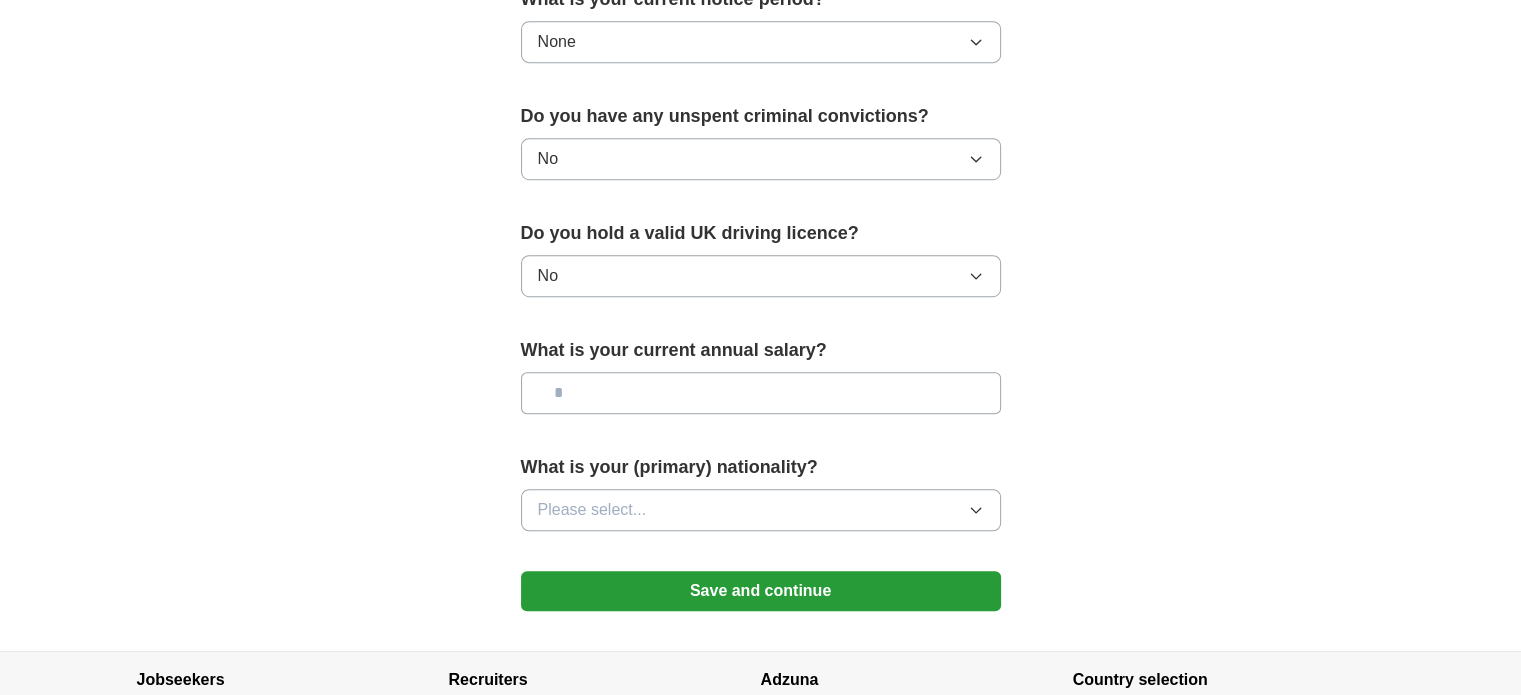 type 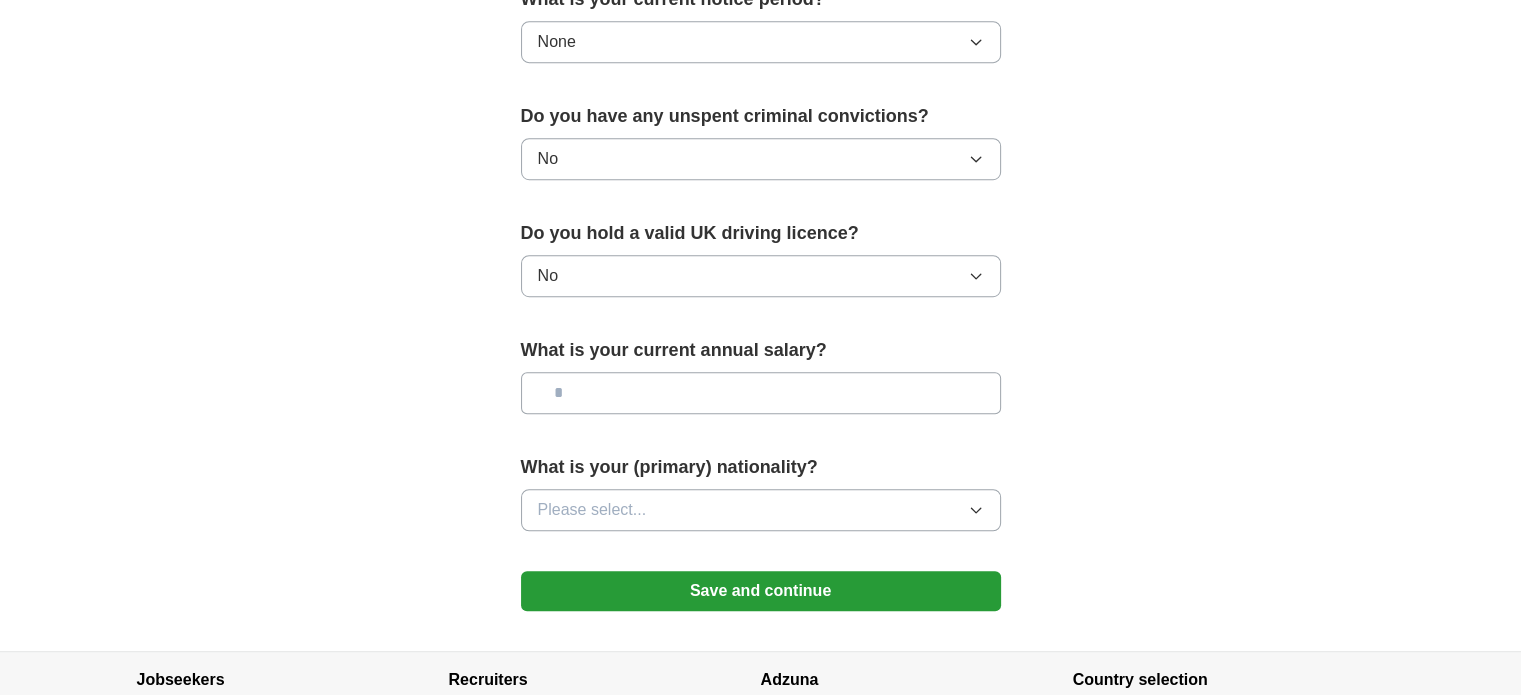 click on "Please select..." at bounding box center [761, 510] 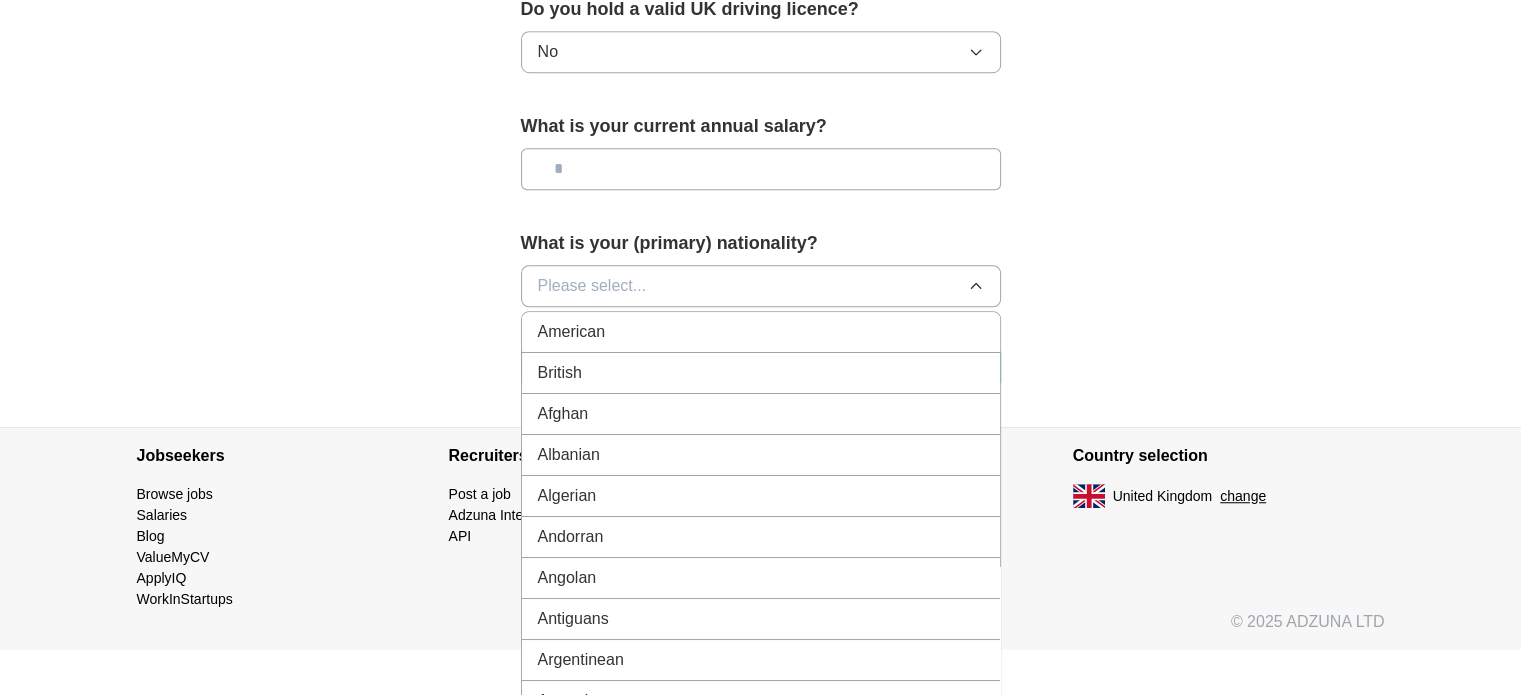 scroll, scrollTop: 1438, scrollLeft: 0, axis: vertical 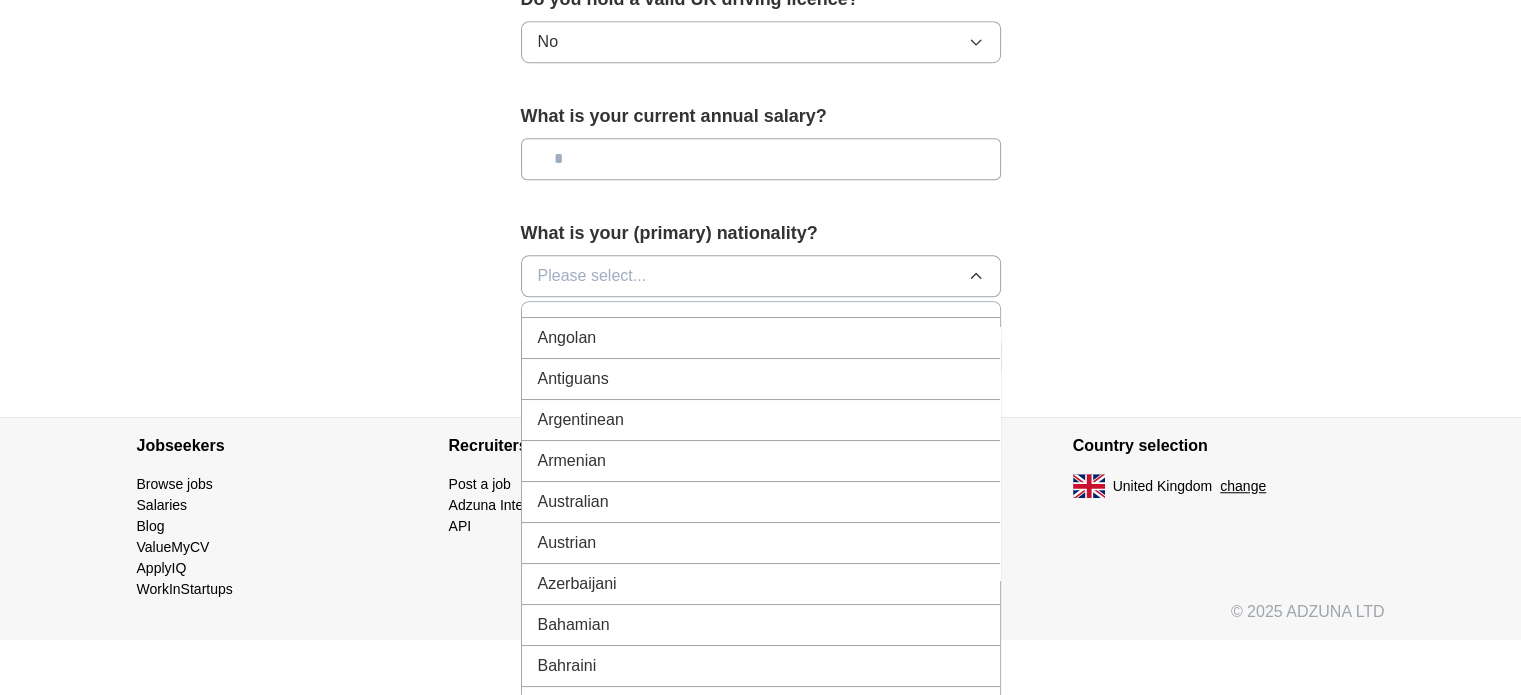 type 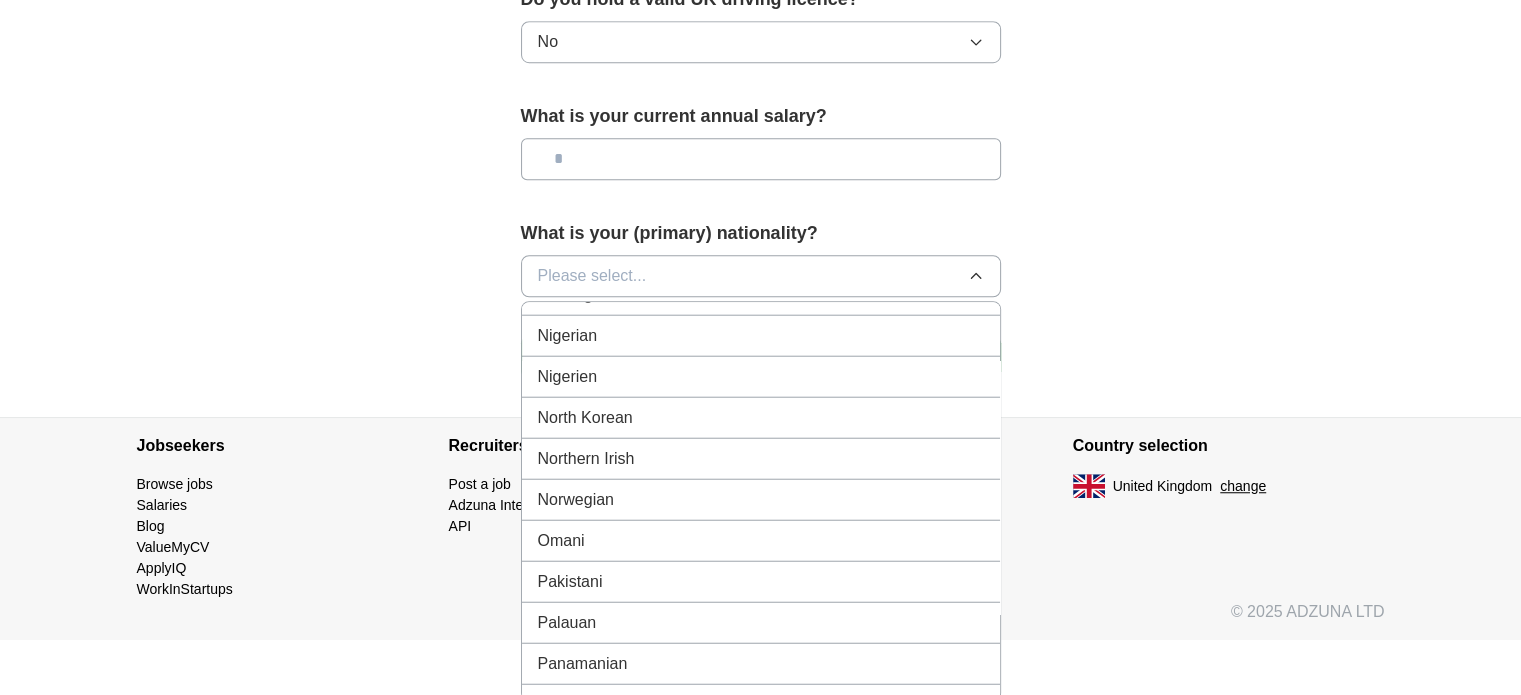 scroll, scrollTop: 5275, scrollLeft: 0, axis: vertical 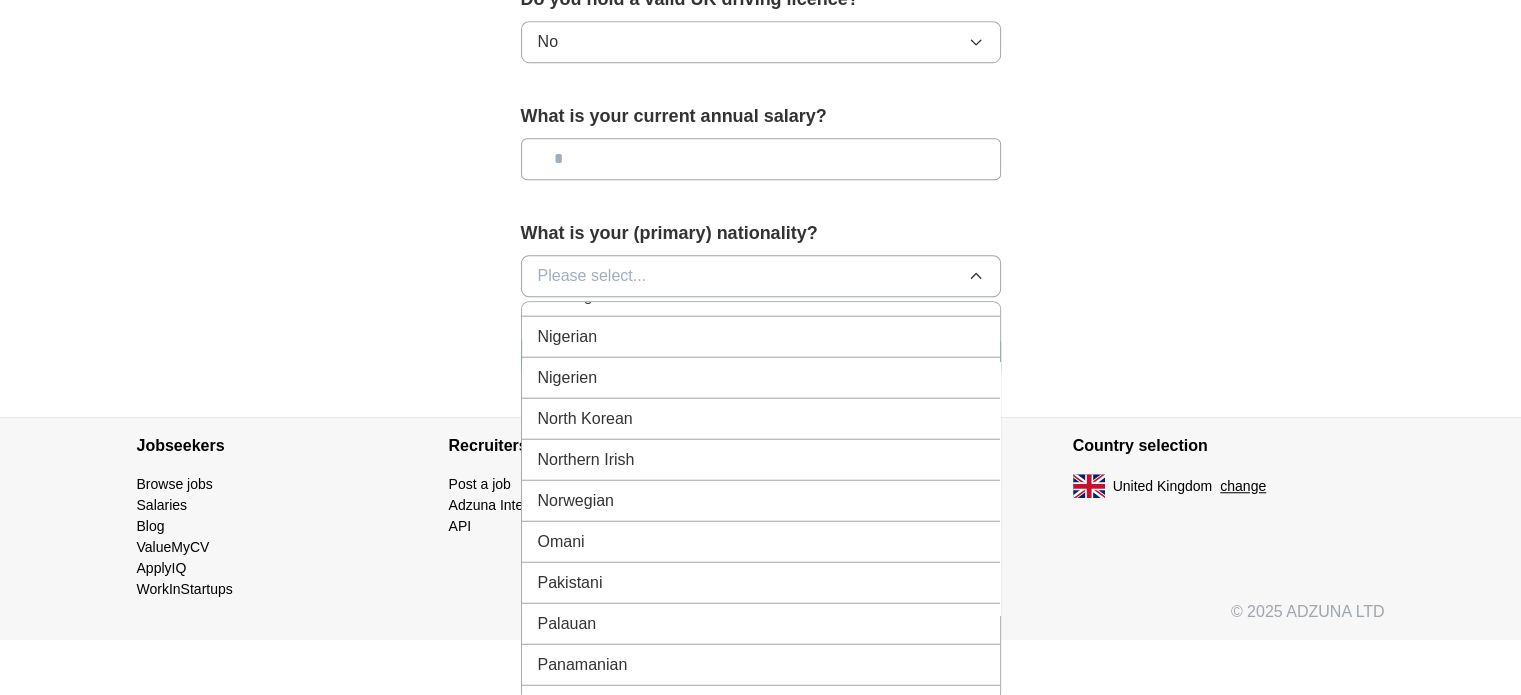 click on "Pakistani" at bounding box center [761, 582] 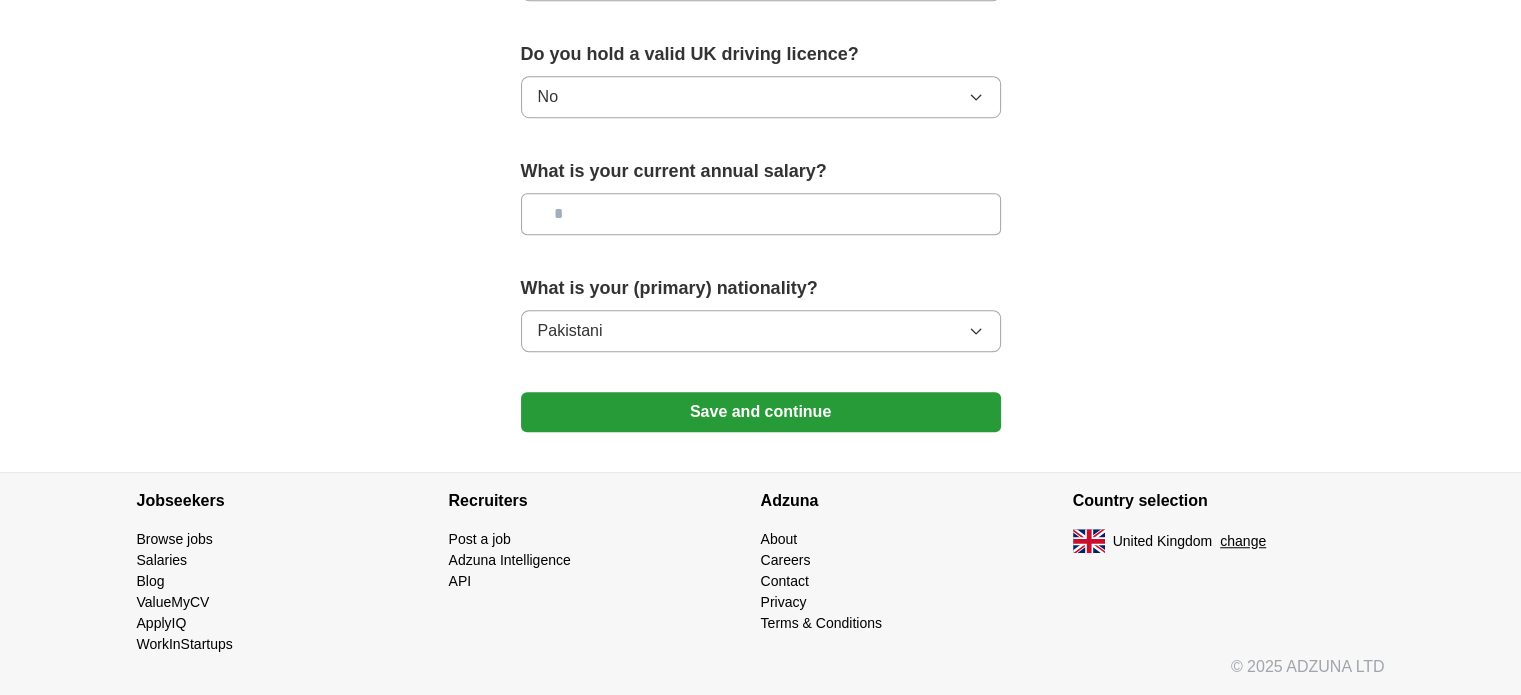scroll, scrollTop: 1376, scrollLeft: 0, axis: vertical 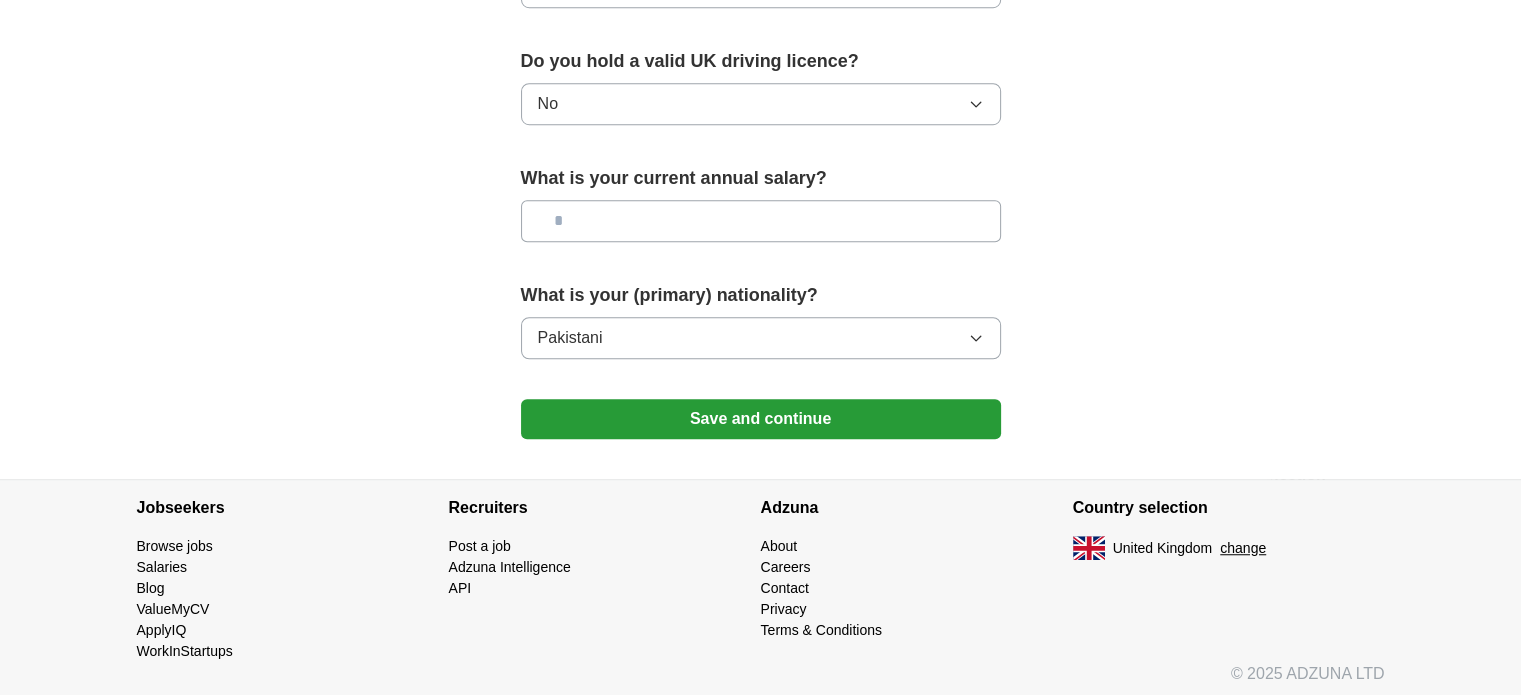click on "Save and continue" at bounding box center (761, 419) 